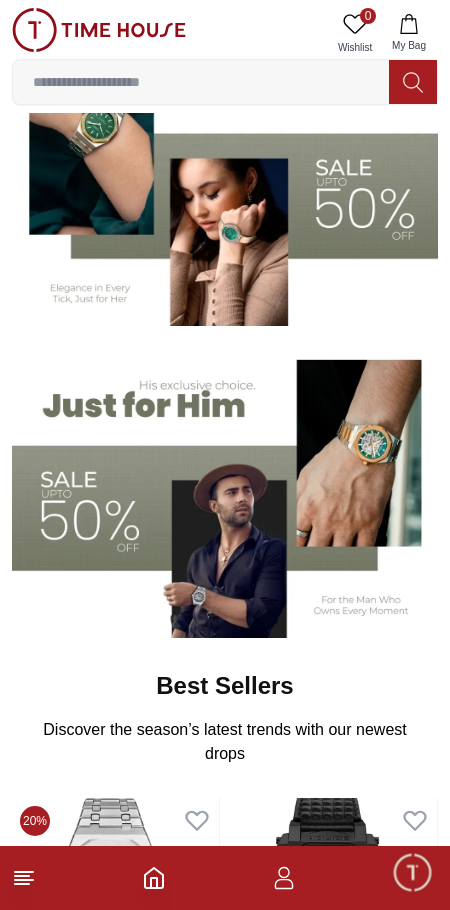 scroll, scrollTop: 0, scrollLeft: 0, axis: both 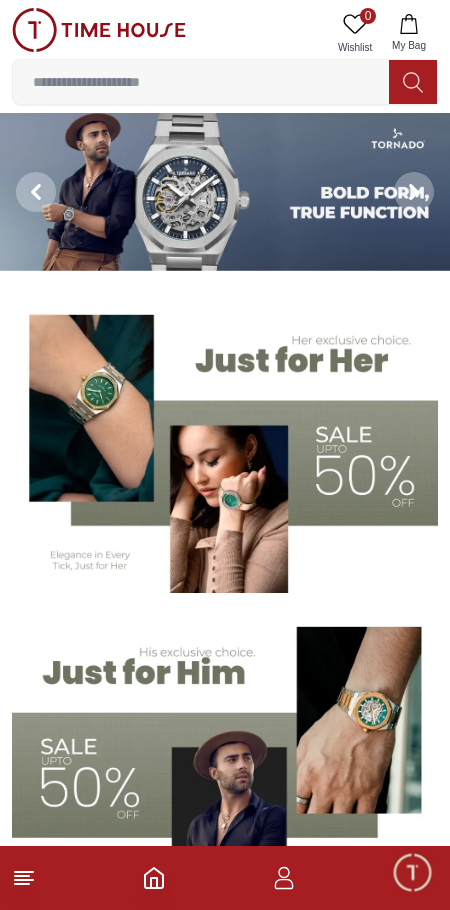 click 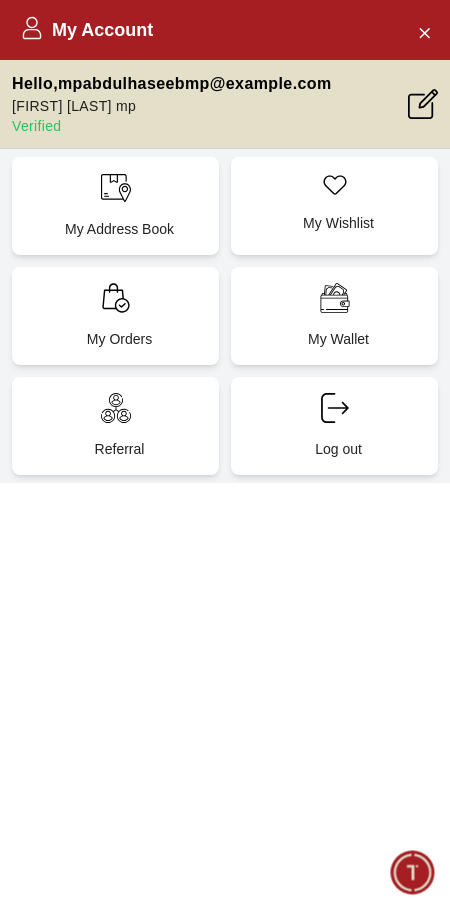 click 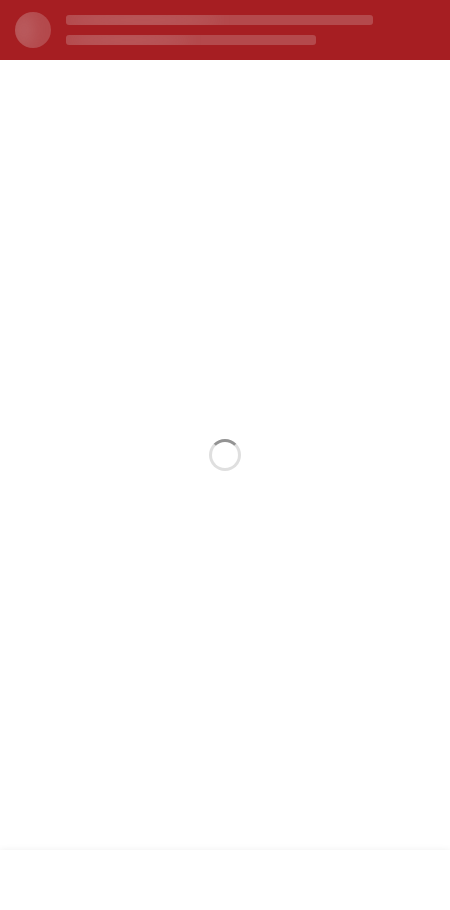 scroll, scrollTop: 0, scrollLeft: 0, axis: both 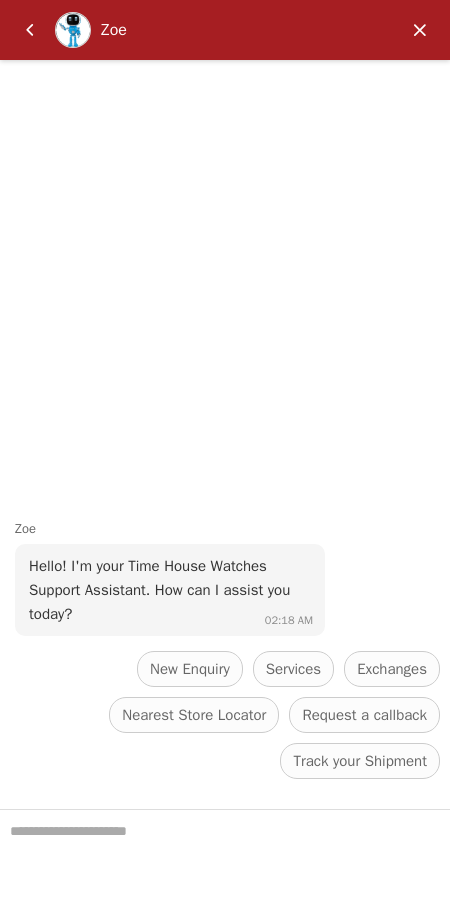 click at bounding box center (30, 30) 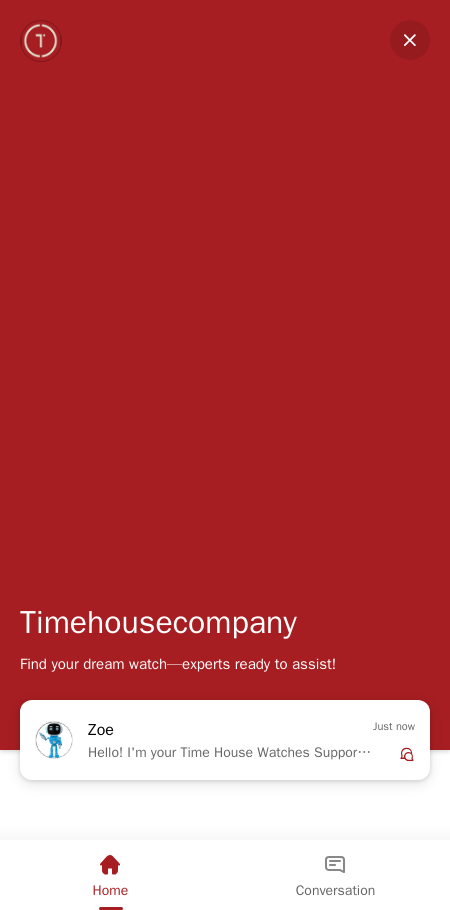 click at bounding box center (111, 865) 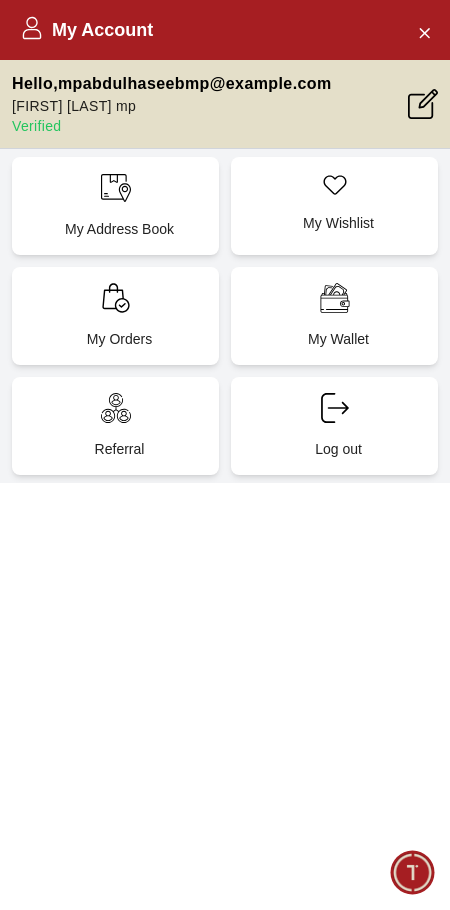 click at bounding box center (424, 32) 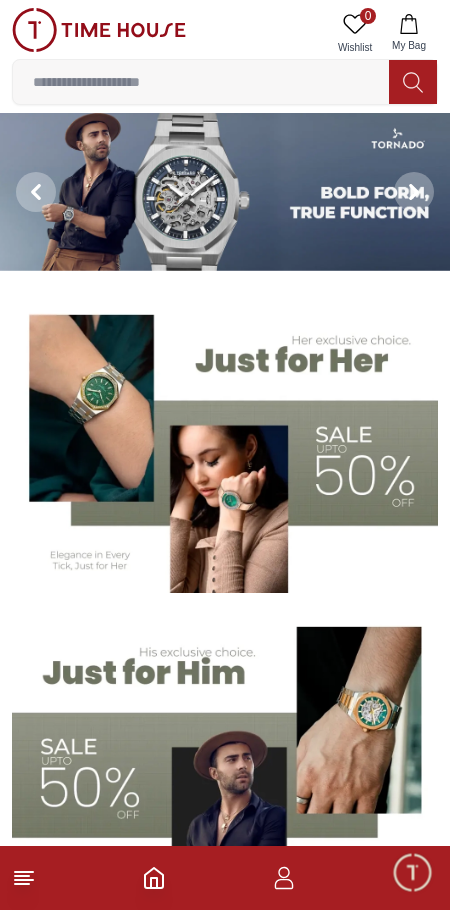 click 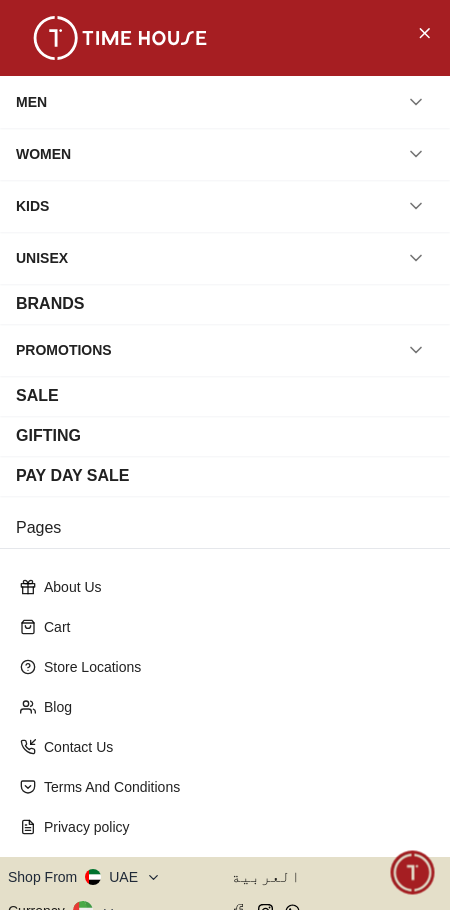click on "PROMOTIONS" at bounding box center (64, 350) 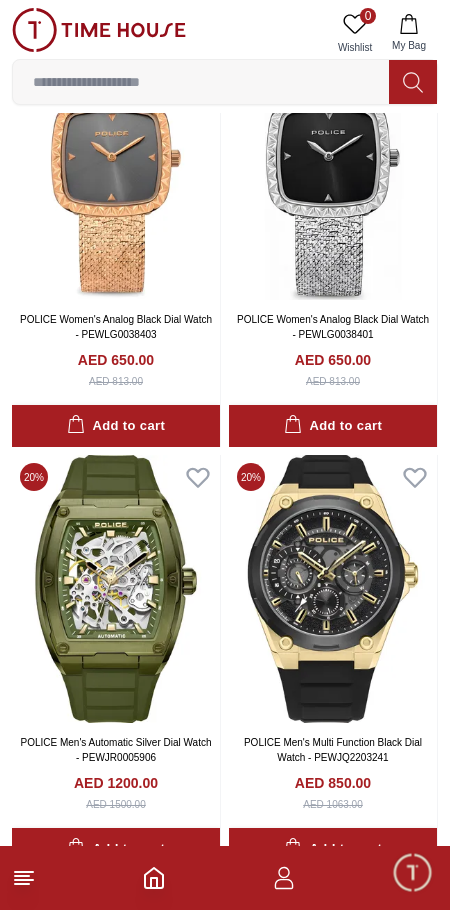 scroll, scrollTop: 3564, scrollLeft: 0, axis: vertical 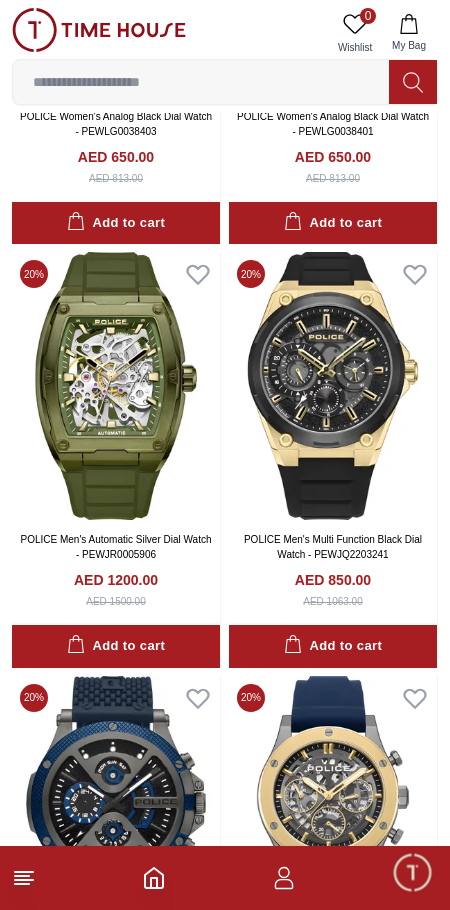 click at bounding box center (201, 82) 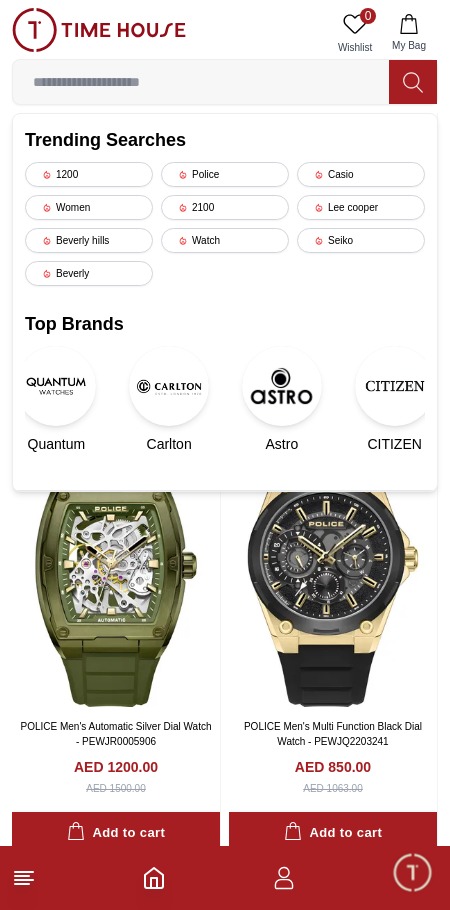 scroll, scrollTop: 3573, scrollLeft: 0, axis: vertical 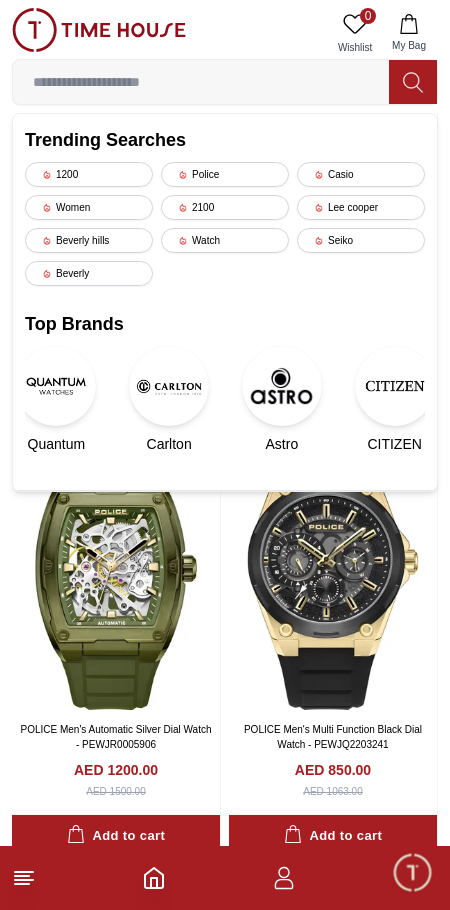 click at bounding box center [395, 386] 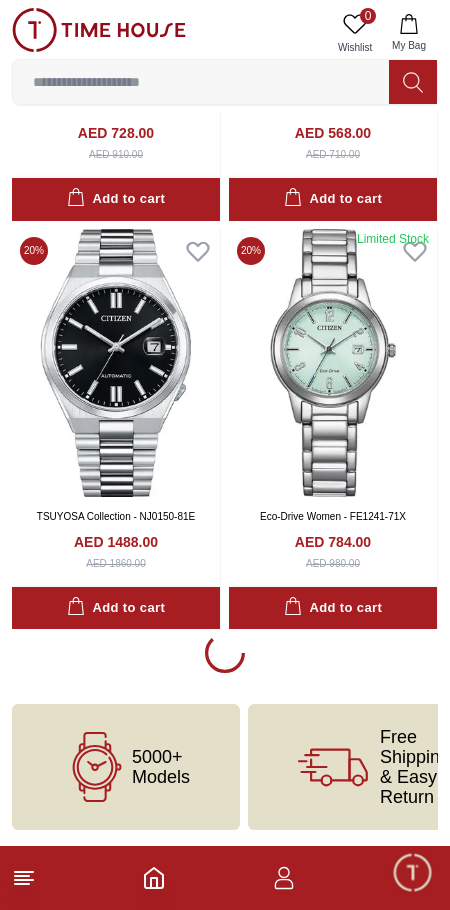 scroll, scrollTop: 4233, scrollLeft: 0, axis: vertical 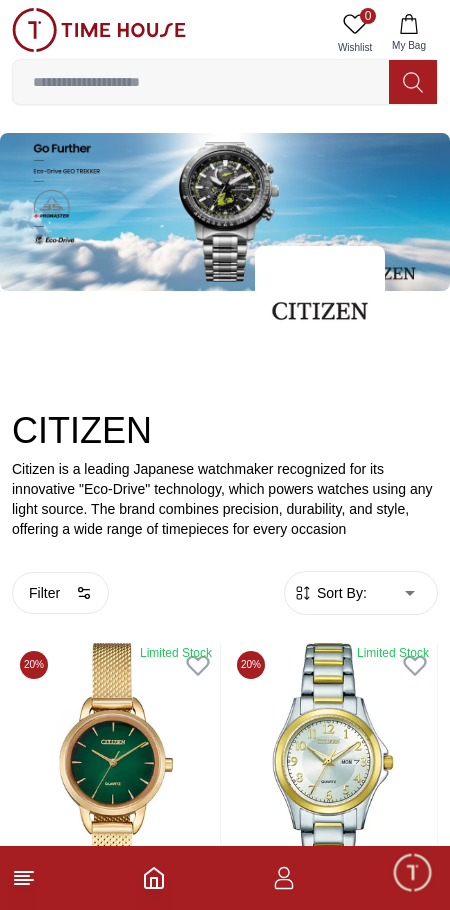 click on "AED 45.50 | AED 34.75 | 100% Genuine products with International Warranty Shop From UAE | العربية | Currency | 0 Wishlist My Bag Trending Searches 1200 Police Casio Women 2100 Lee cooper Beverly hills Watch Seiko Beverly Top Brands Quantum Carlton Astro CITIZEN Help Our Stores My Account 0 Wishlist My Bag Home Citizen CITIZEN Citizen is a leading Japanese watchmaker recognized for its innovative "Eco-Drive" technology, which powers watches using any light source. The brand combines precision, durability, and style, offering a wide range of timepieces for every occasion Filter By Clear Main Functions 1/1 second units chronograph 60 minute timing, 24 hrs display, Date display Date Display, Eco-Drive (recharged by any light source; No need to change battery), Insufficient Charge Warning Function, Overcharge Prevention Function Day and Date display Eco-Drive (recharged by any light source; No need to change battery), Insufficient Charge Warning Function, Overcharge Prevention Function Small second hand 26mm" at bounding box center [225, 6618] 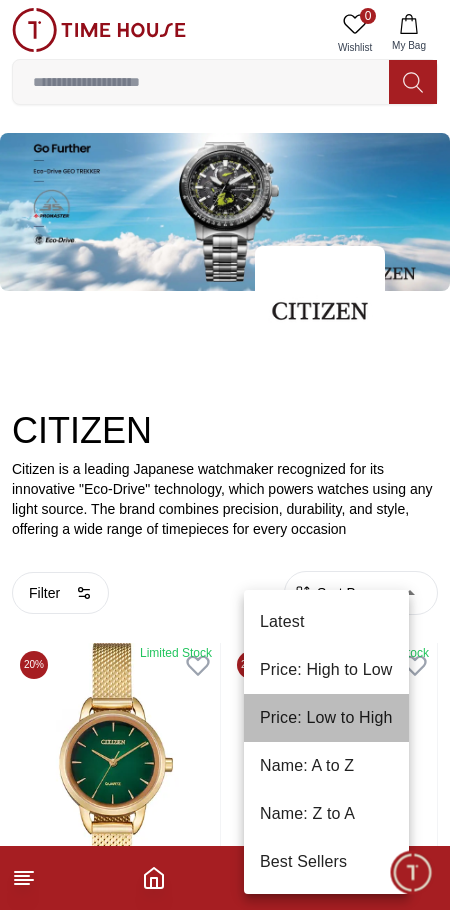 click on "Price: Low to High" at bounding box center (326, 718) 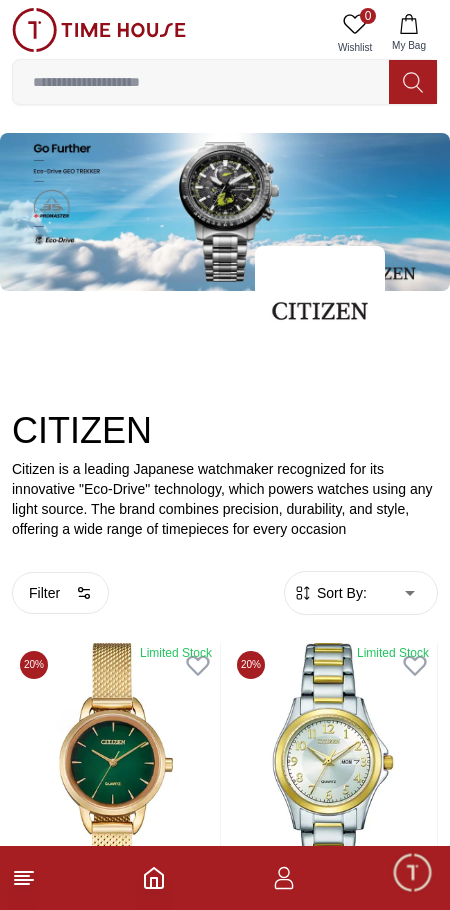 type on "*" 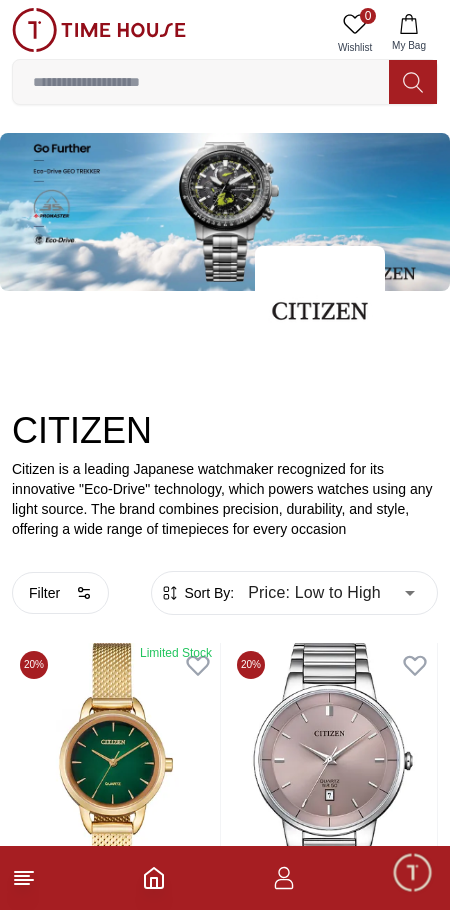 scroll, scrollTop: 280, scrollLeft: 0, axis: vertical 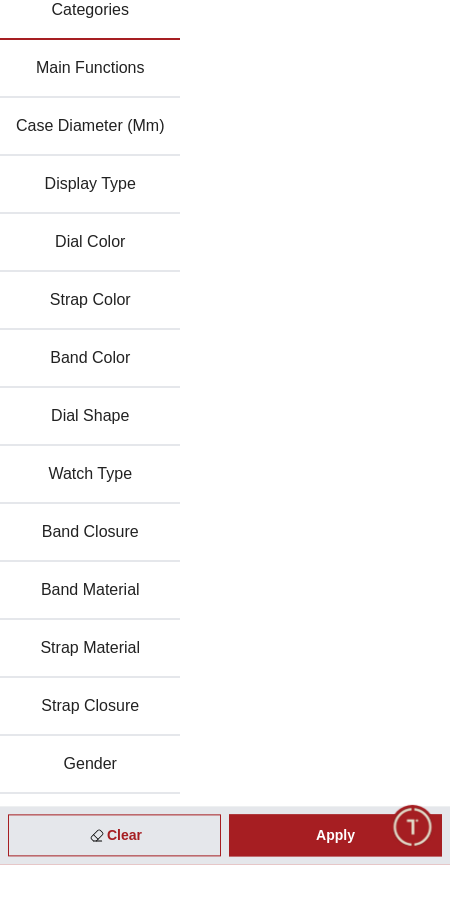 click on "Gender" at bounding box center [90, 811] 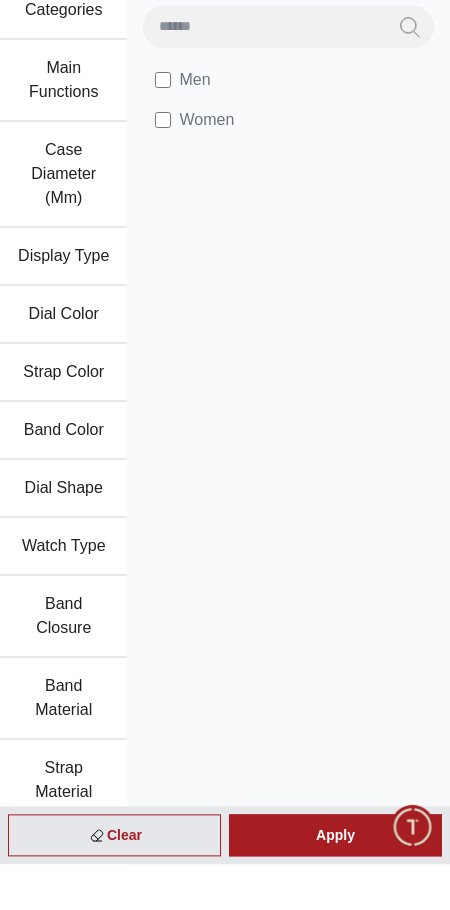 click on "Apply" at bounding box center [335, 881] 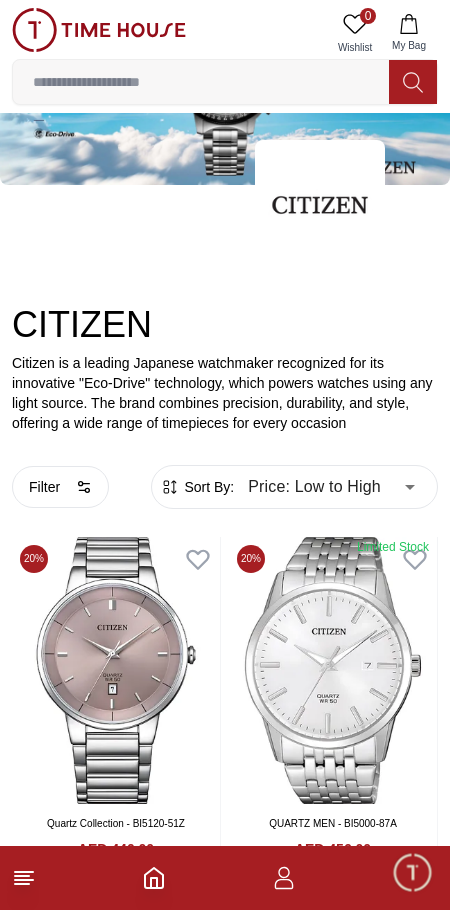 scroll, scrollTop: 0, scrollLeft: 0, axis: both 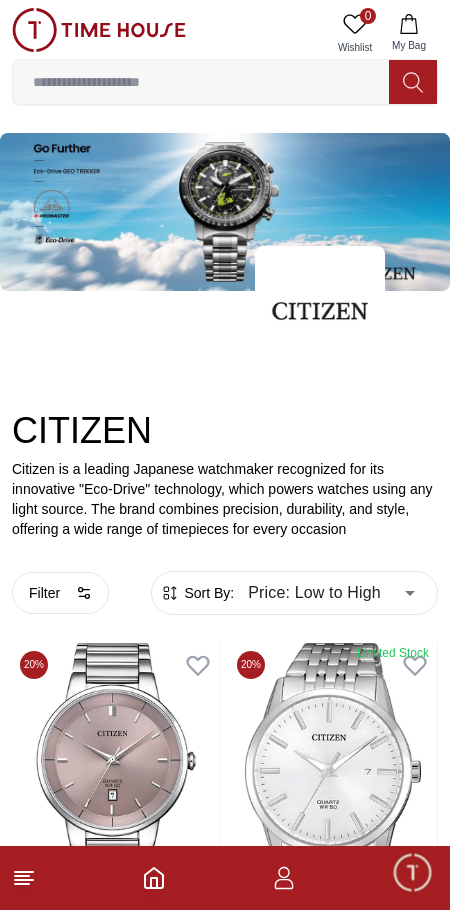 click on "Filter" at bounding box center [60, 593] 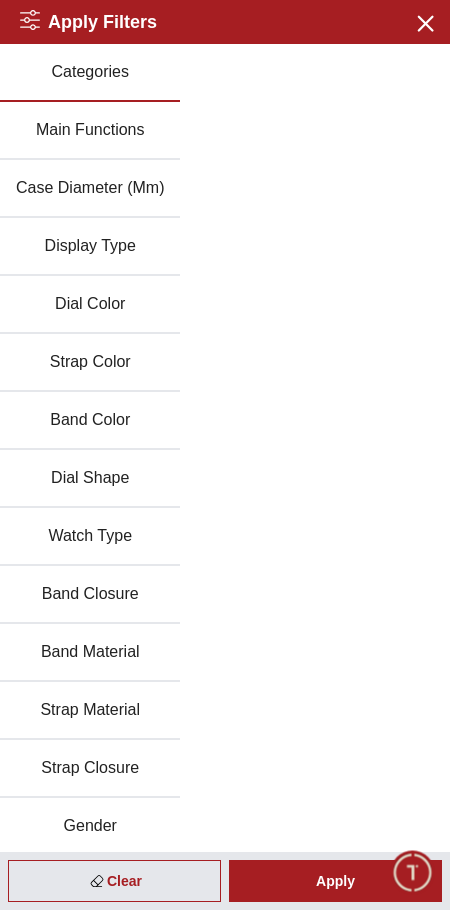 click on "Categories" at bounding box center (90, 73) 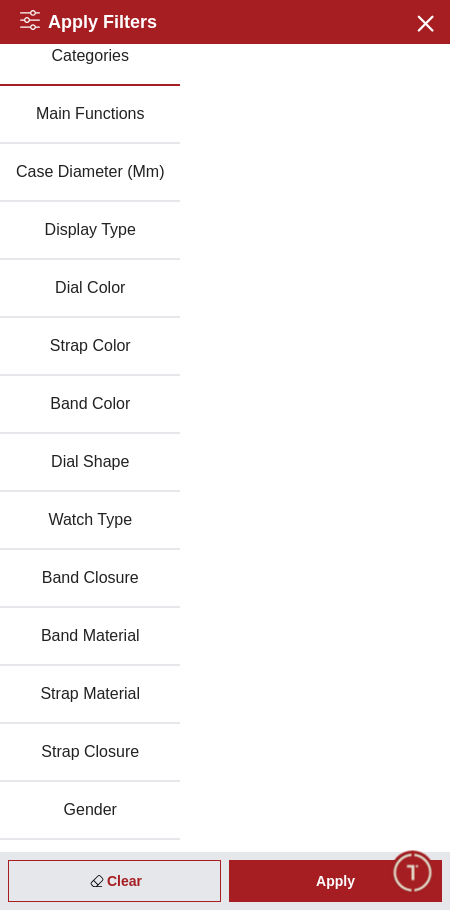 scroll, scrollTop: 0, scrollLeft: 0, axis: both 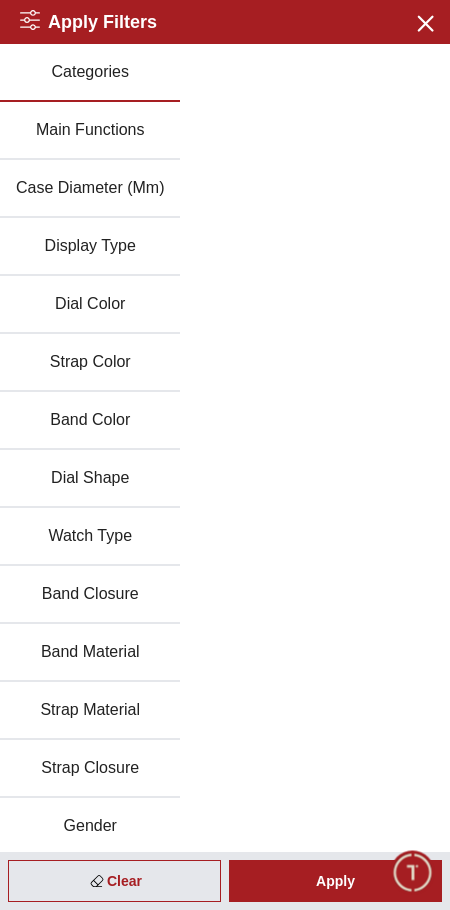 click 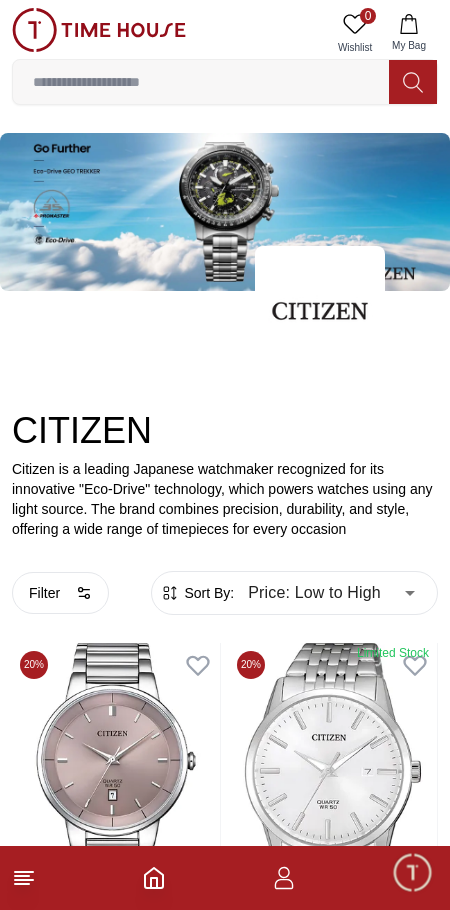 click at bounding box center (320, 311) 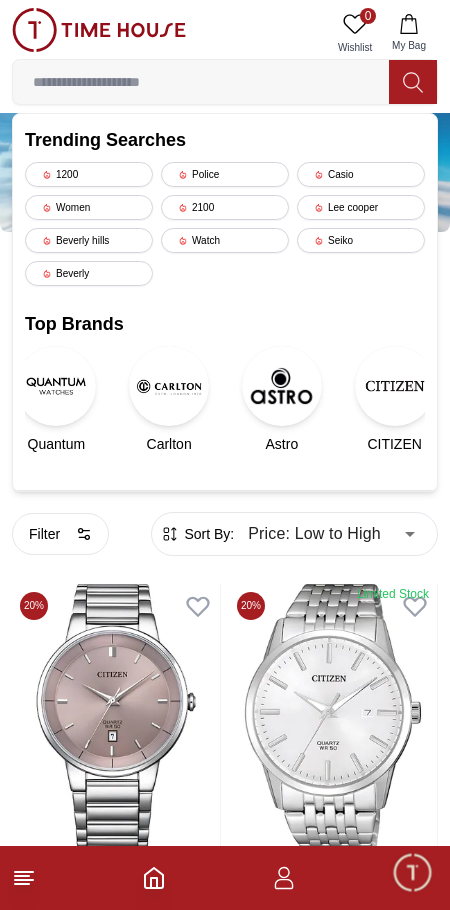scroll, scrollTop: 58, scrollLeft: 0, axis: vertical 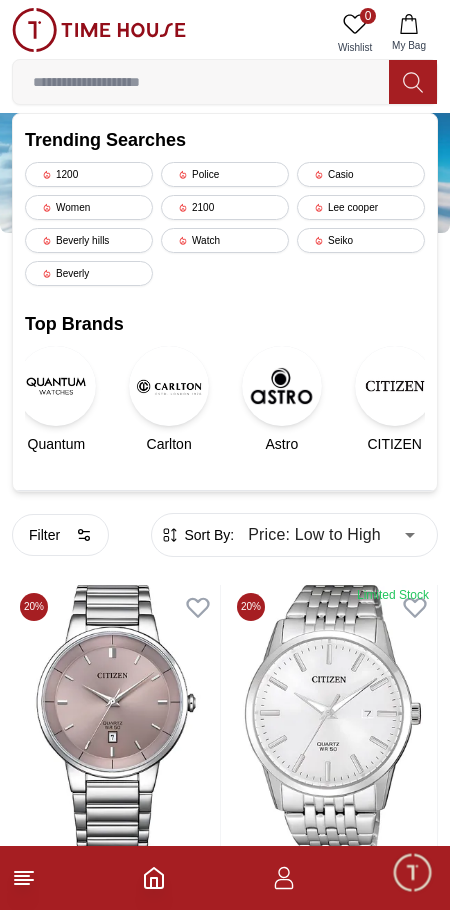 click at bounding box center [201, 82] 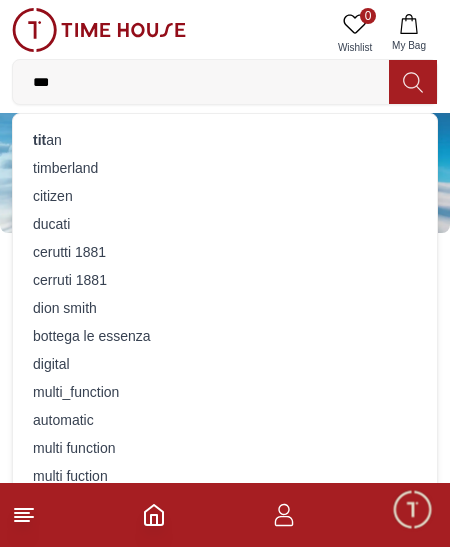 type on "***" 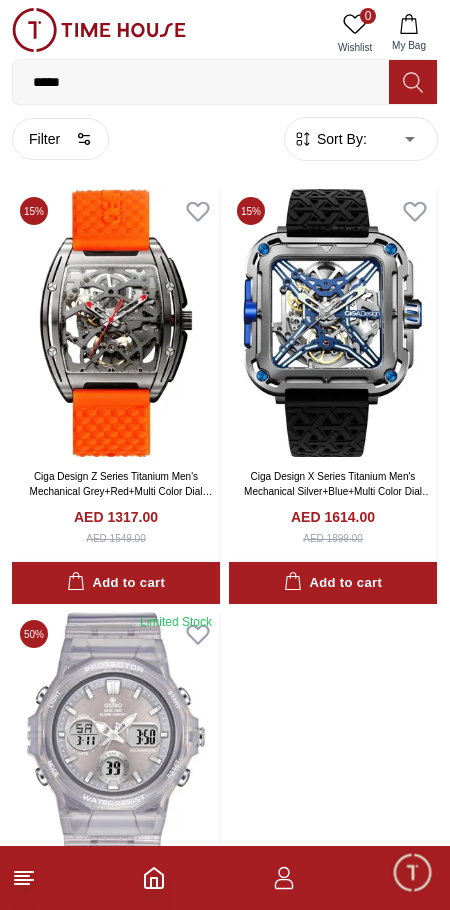 scroll, scrollTop: 0, scrollLeft: 0, axis: both 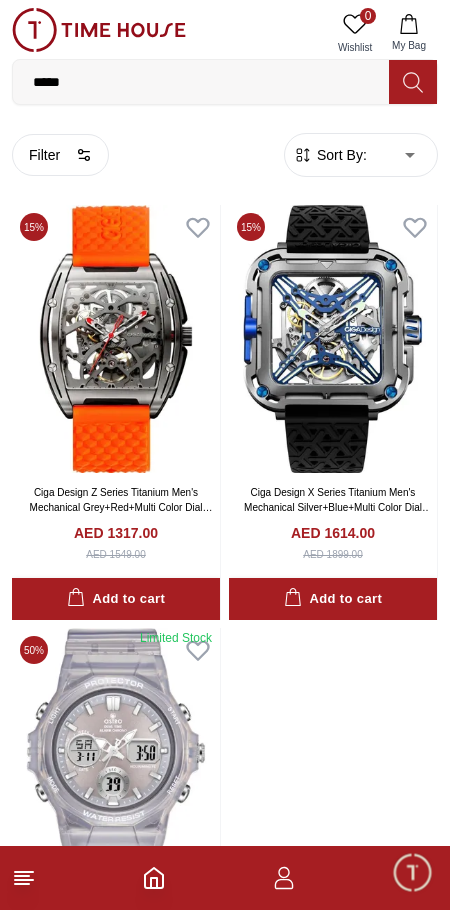 click on "*****" at bounding box center (201, 82) 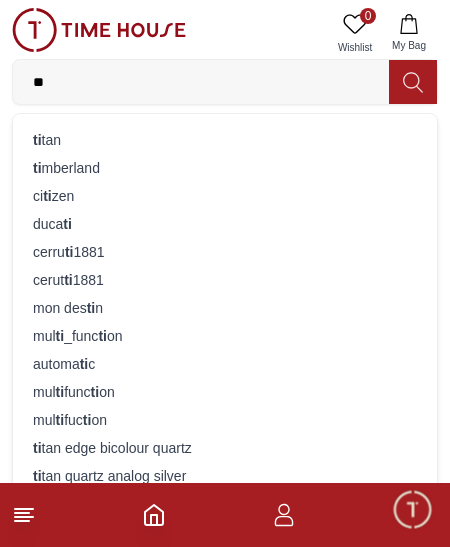 type on "*" 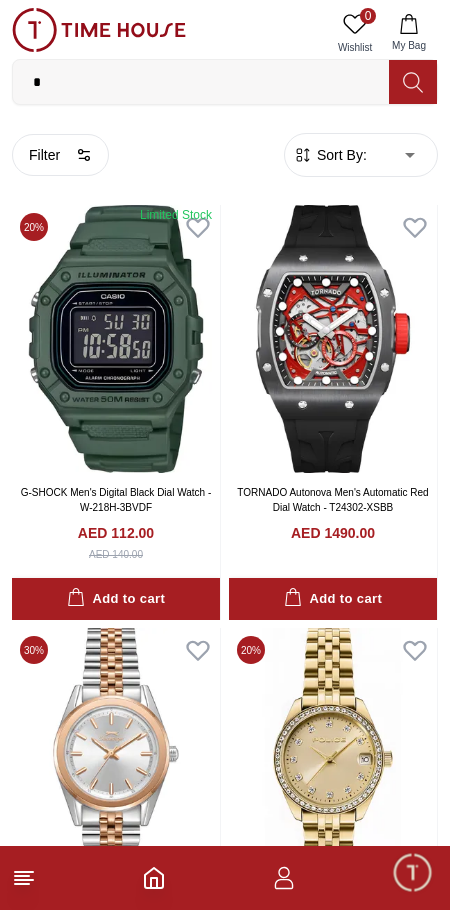 click on "*" at bounding box center (201, 82) 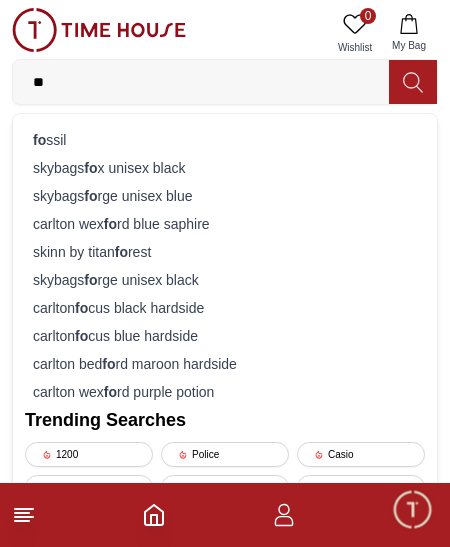 type on "**" 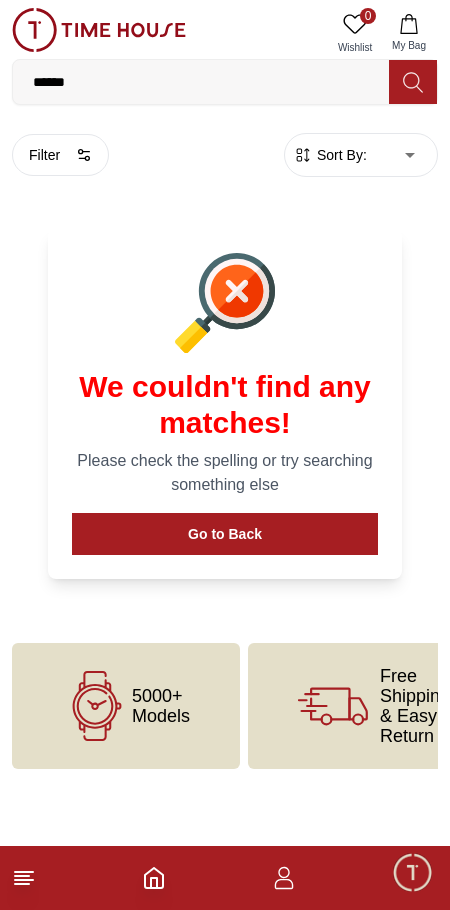 click on "******" at bounding box center (201, 82) 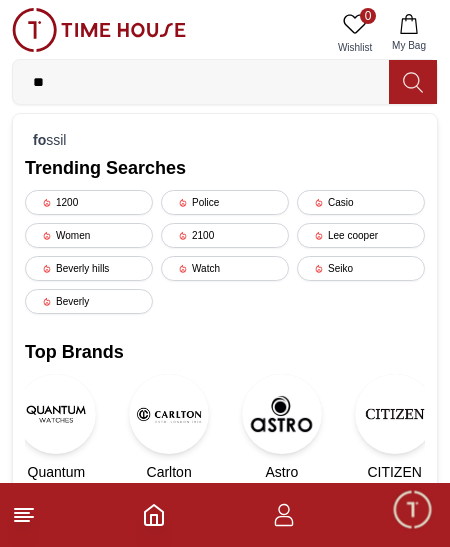 type on "*" 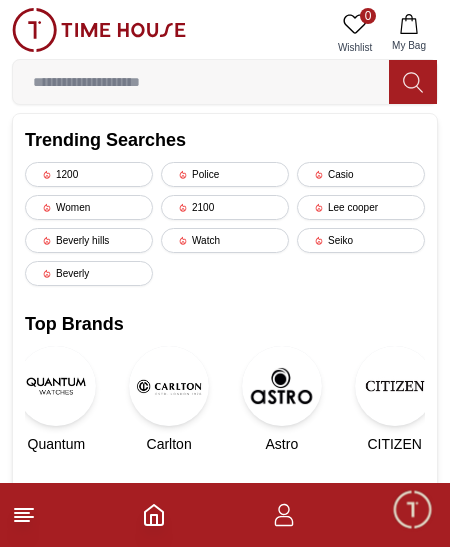 type 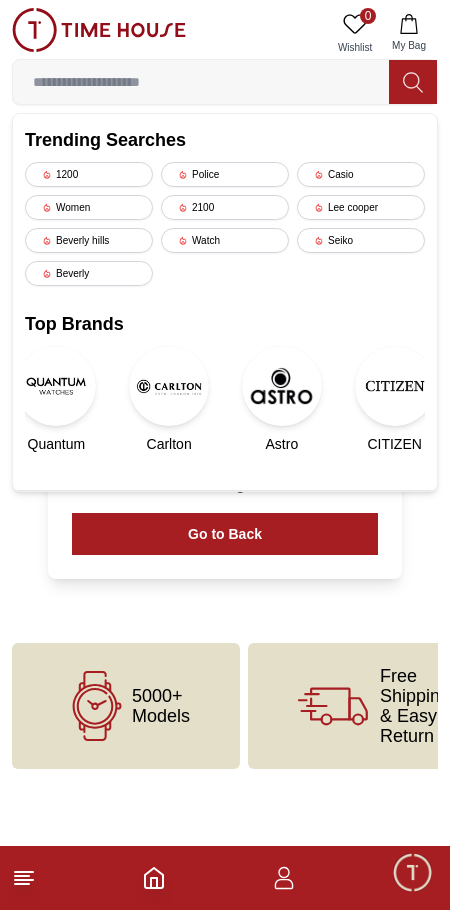 click on "Seiko" at bounding box center (361, 240) 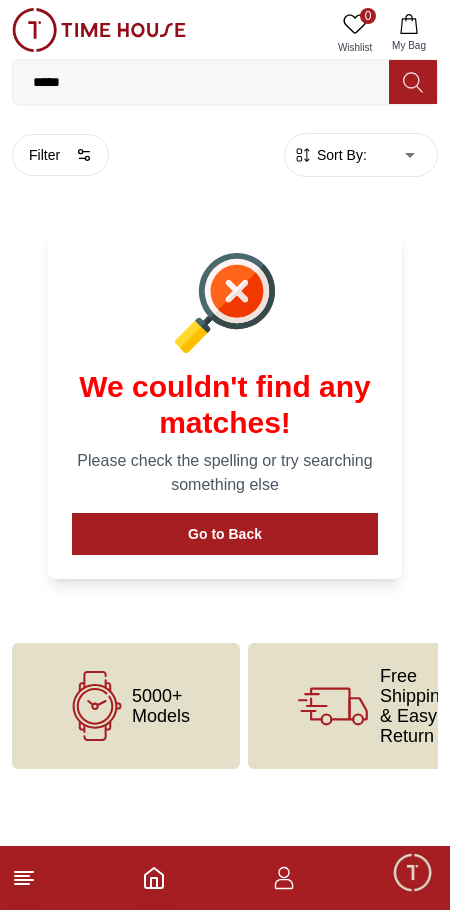 click on "*****" at bounding box center (201, 82) 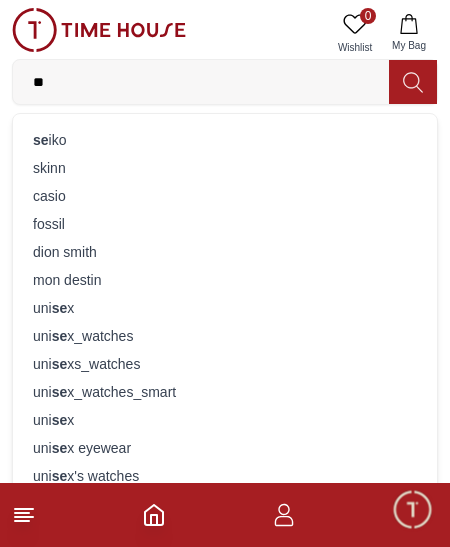 type on "*" 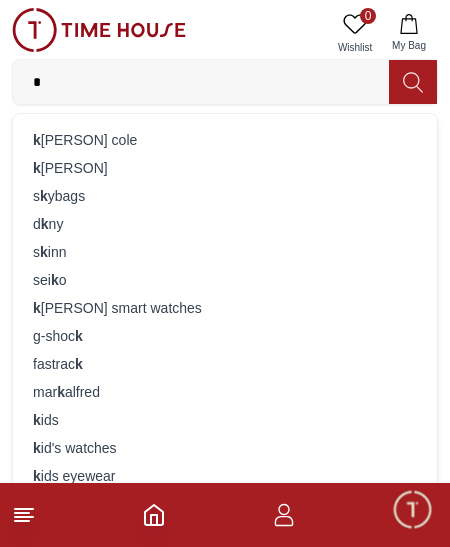 type on "*" 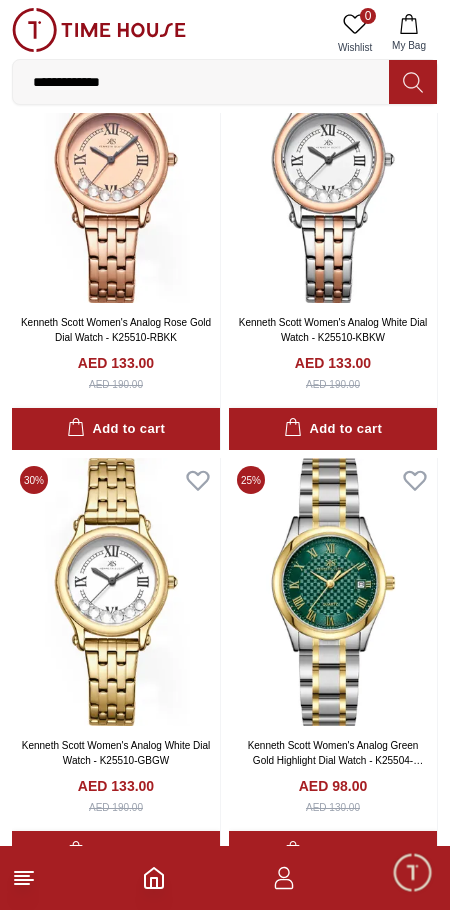 scroll, scrollTop: 2305, scrollLeft: 0, axis: vertical 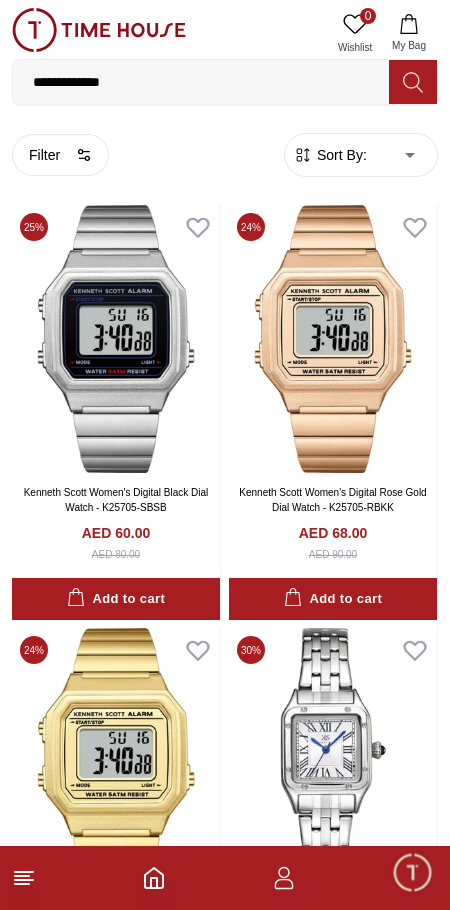 click on "Sort By:" at bounding box center [340, 155] 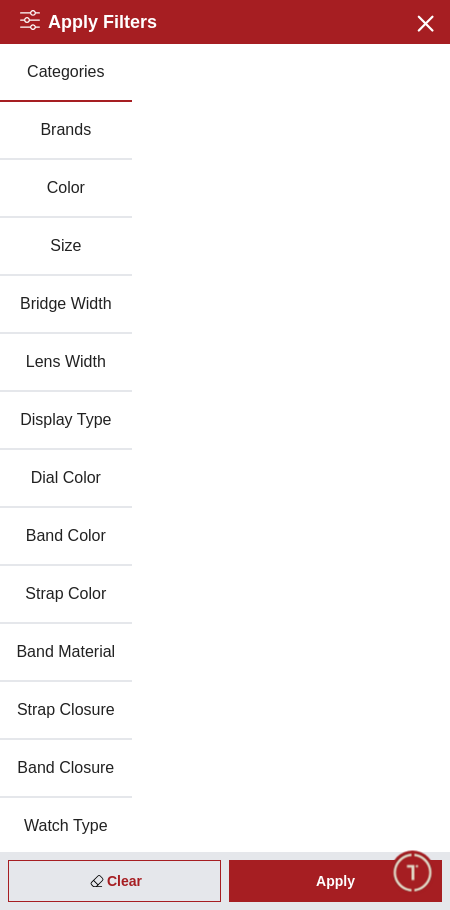 scroll, scrollTop: 235, scrollLeft: 0, axis: vertical 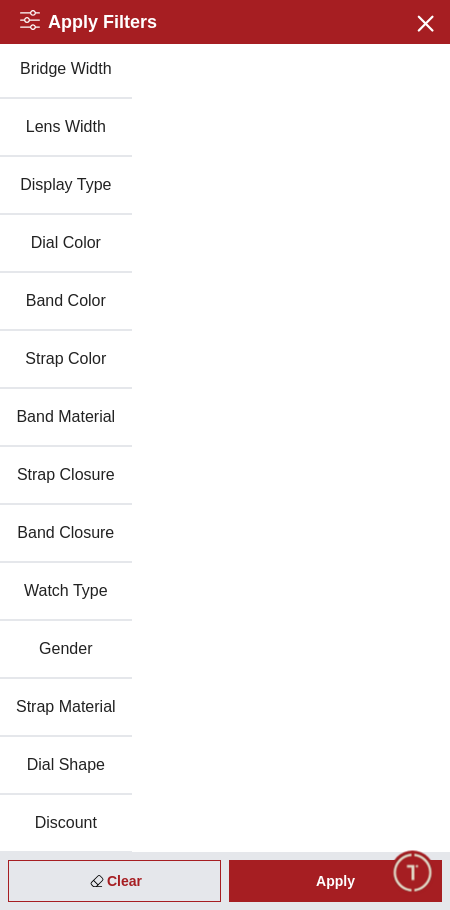 click on "Gender" at bounding box center [66, 650] 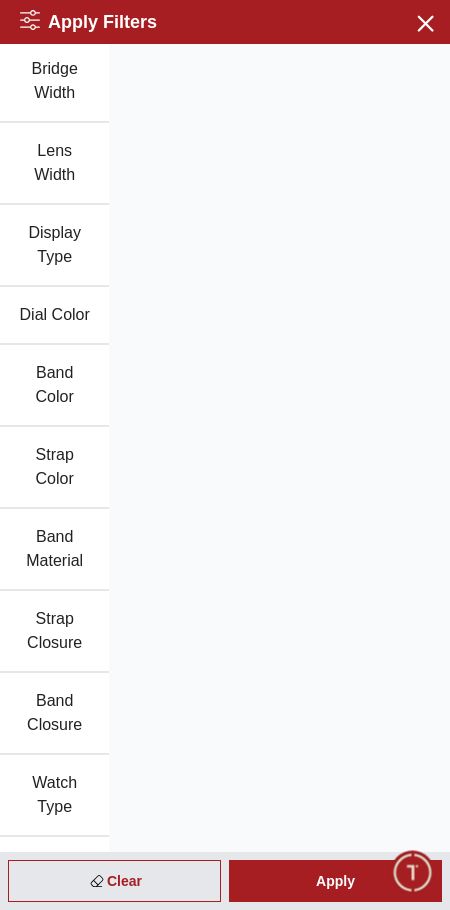 scroll, scrollTop: 0, scrollLeft: 0, axis: both 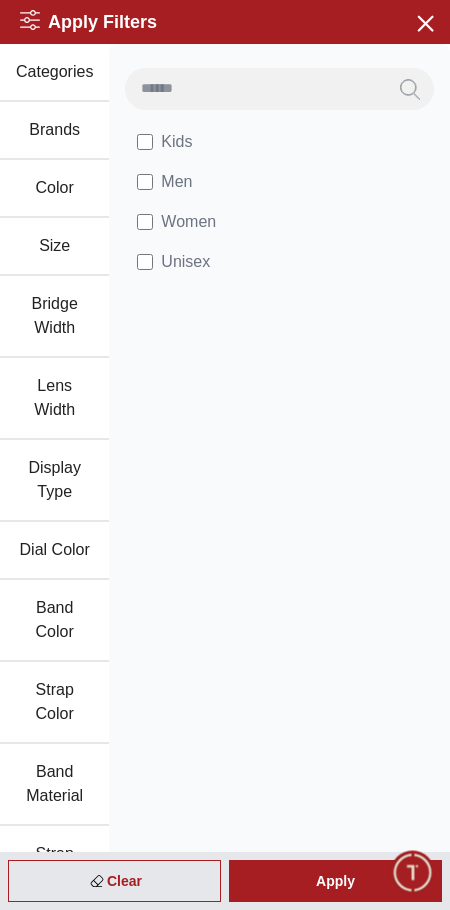 click on "Men" at bounding box center (176, 182) 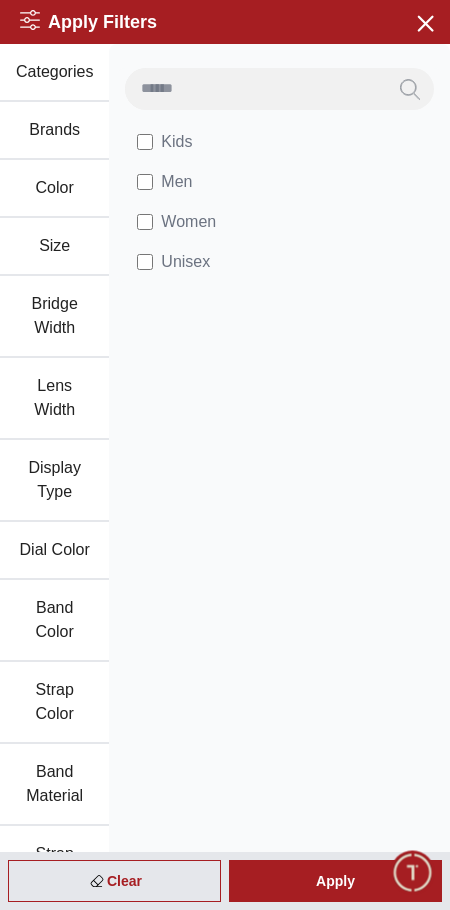 click on "Apply" at bounding box center (335, 881) 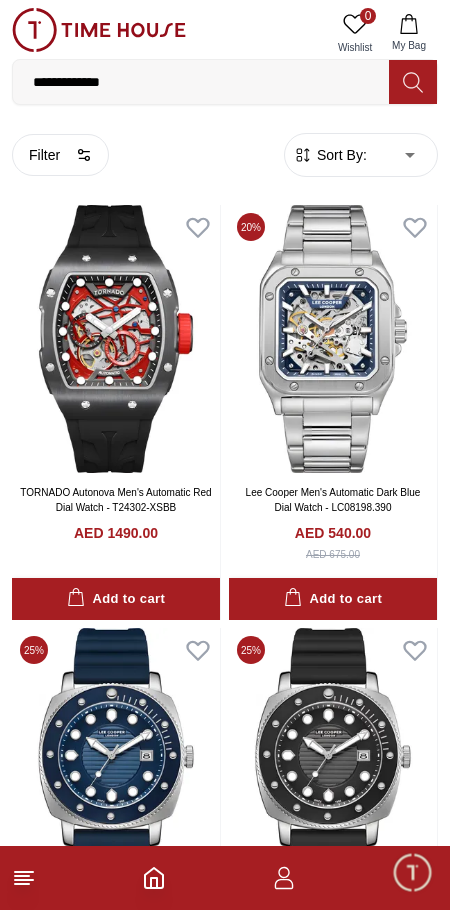 click on "Sort By:" at bounding box center [340, 155] 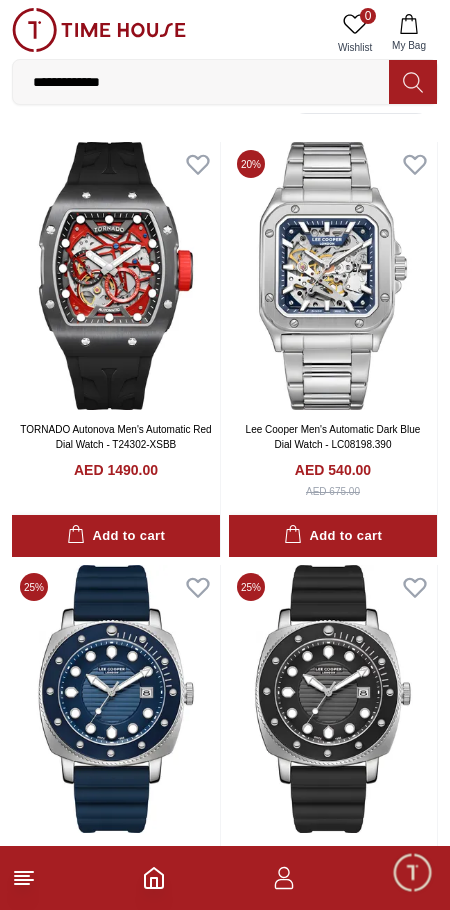 scroll, scrollTop: 0, scrollLeft: 0, axis: both 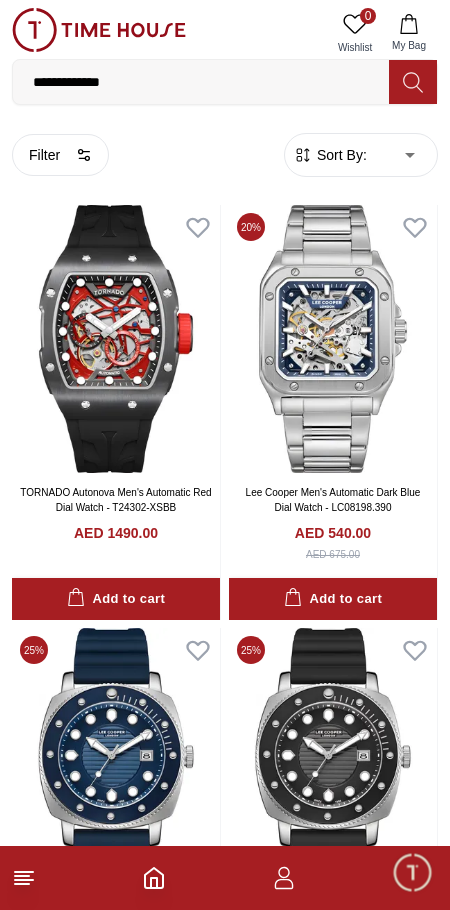 click on "Sort By:" at bounding box center (340, 155) 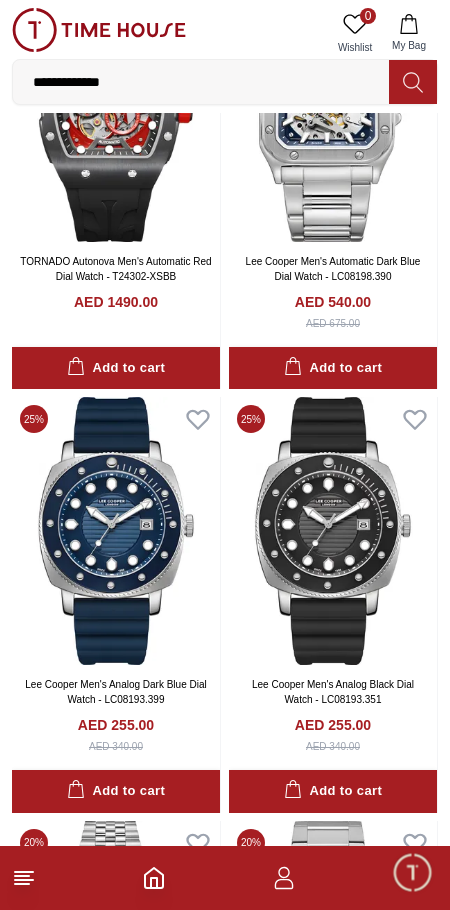 scroll, scrollTop: 0, scrollLeft: 0, axis: both 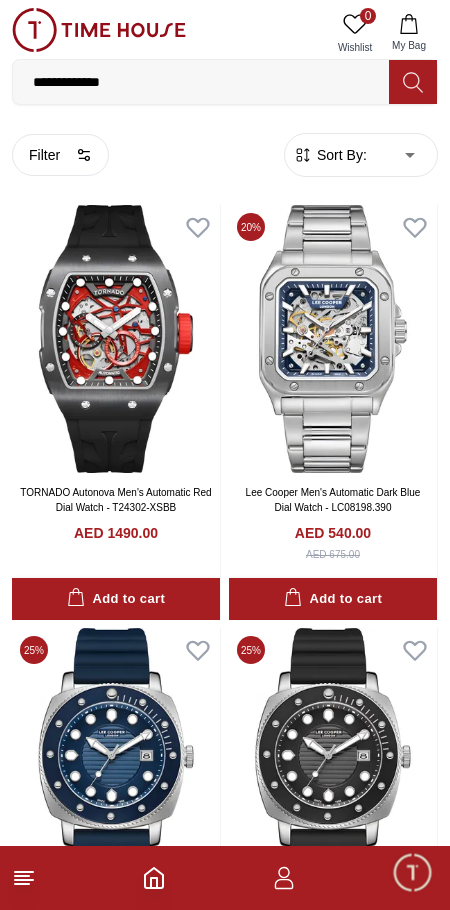 click on "Sort By:" at bounding box center [340, 155] 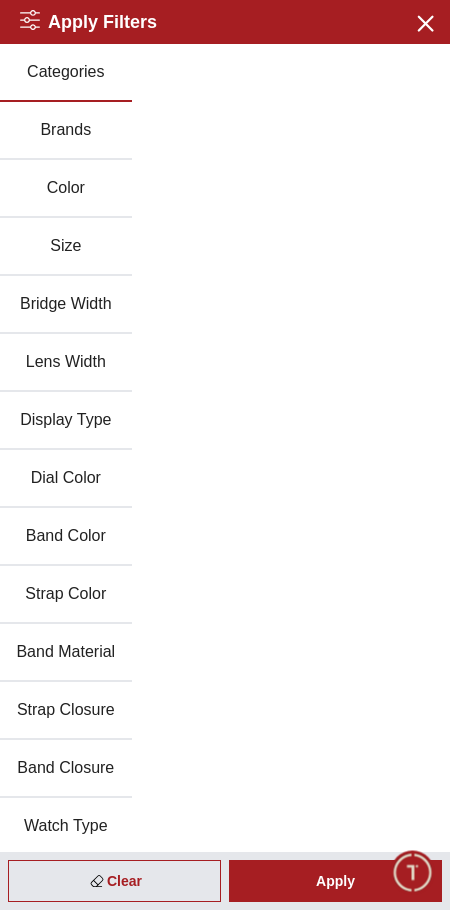 scroll, scrollTop: 235, scrollLeft: 0, axis: vertical 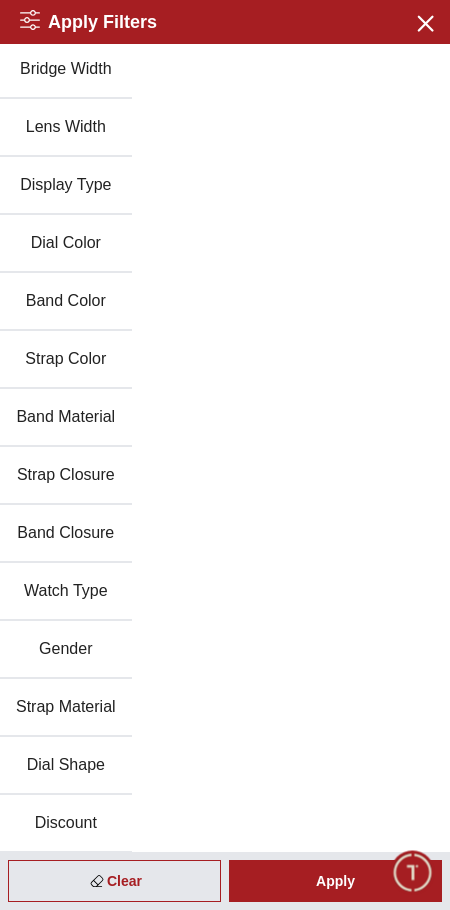 click on "Gender" at bounding box center [66, 650] 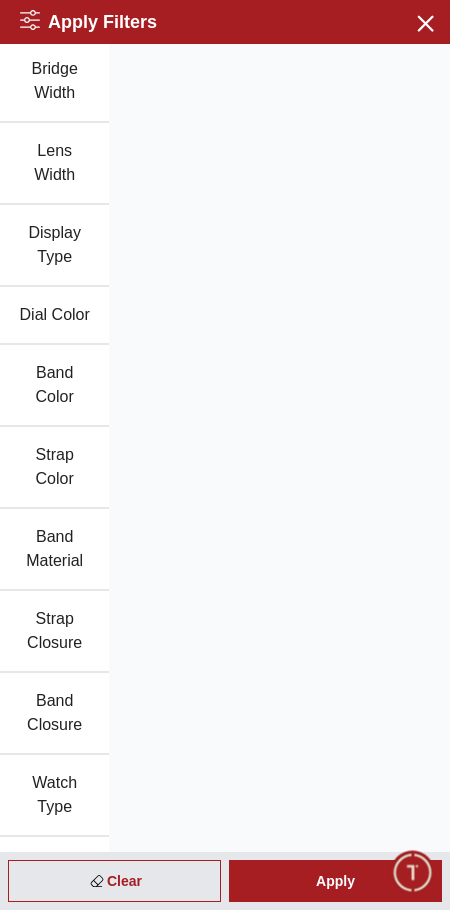scroll, scrollTop: 0, scrollLeft: 0, axis: both 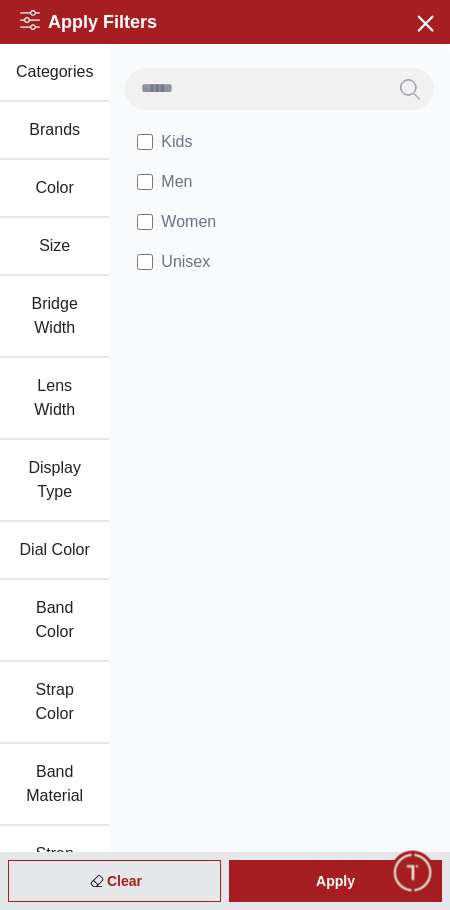 click on "Kids" at bounding box center [283, 142] 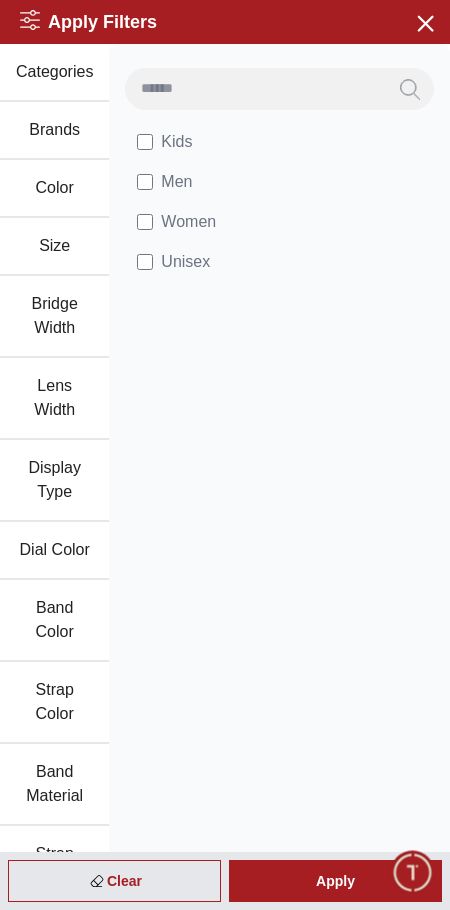click on "Apply" at bounding box center [335, 881] 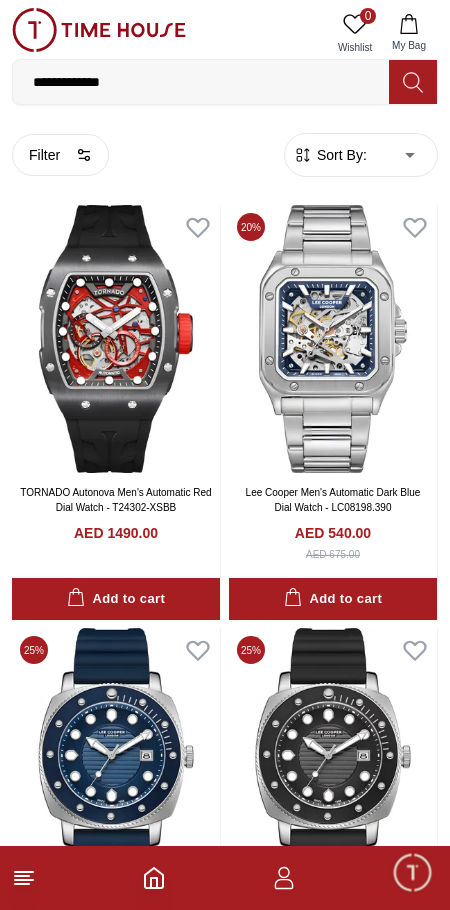 click on "Sort By:" at bounding box center (340, 155) 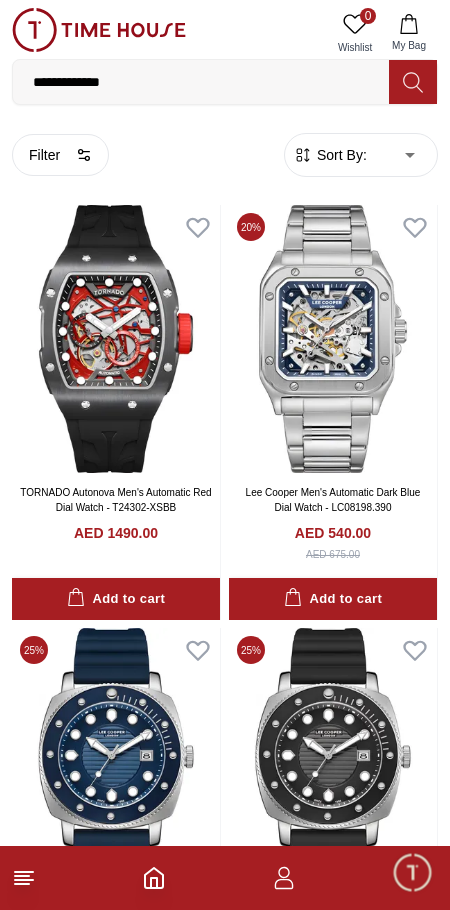 click 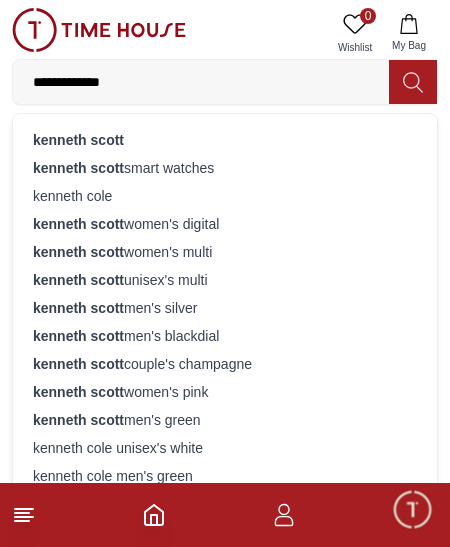 click on "kenneth scott" at bounding box center (78, 140) 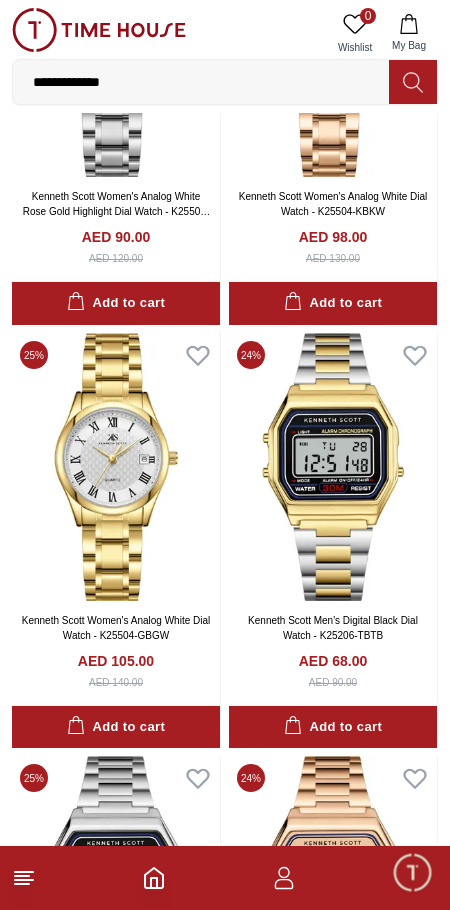scroll, scrollTop: 3486, scrollLeft: 0, axis: vertical 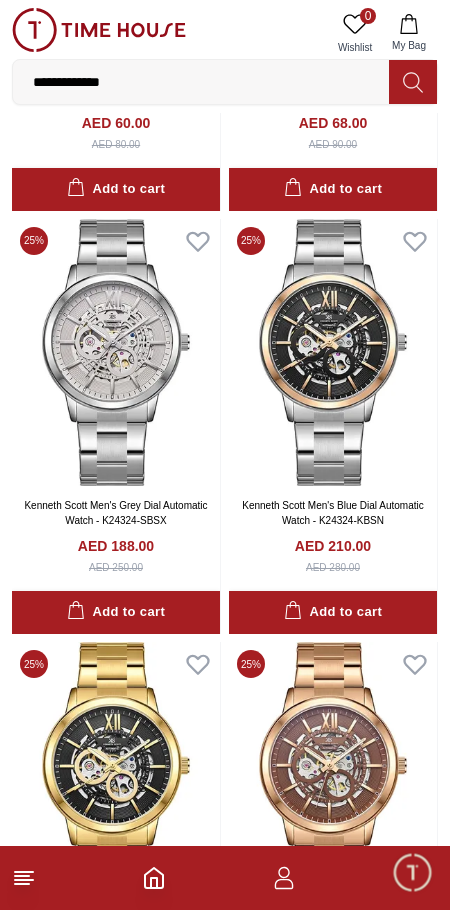 click at bounding box center [333, 353] 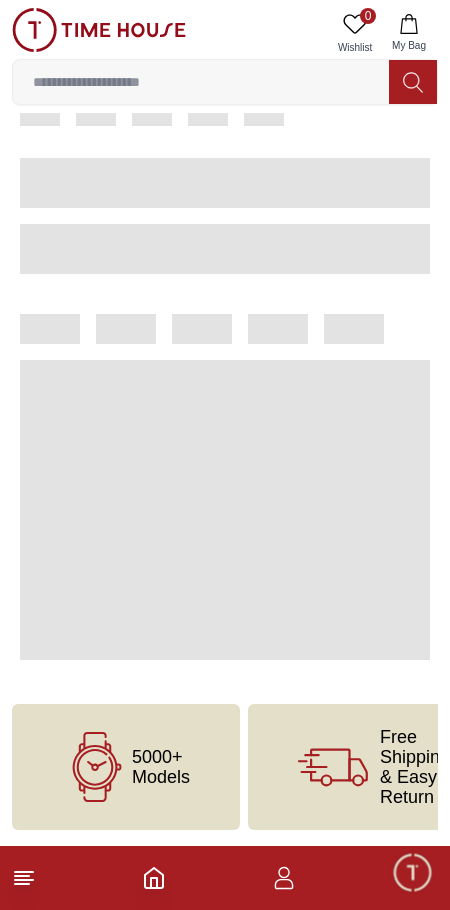 scroll, scrollTop: 0, scrollLeft: 0, axis: both 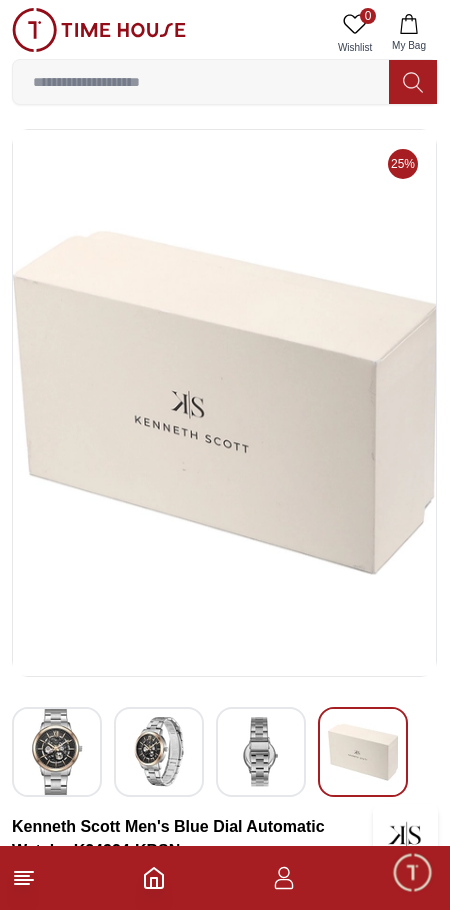 click at bounding box center [57, 752] 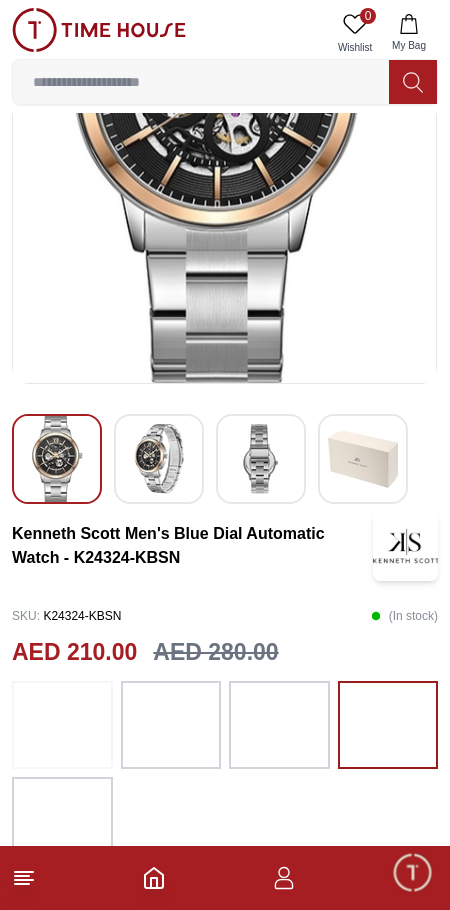 scroll, scrollTop: 293, scrollLeft: 0, axis: vertical 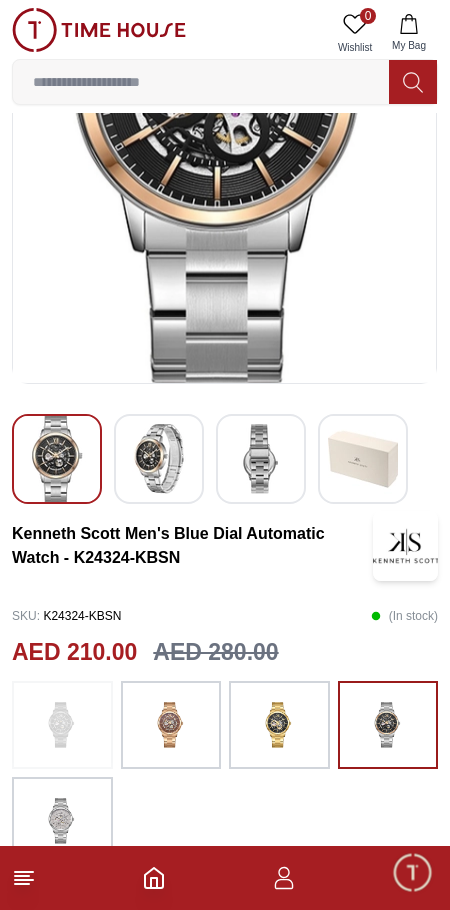 click at bounding box center (171, 725) 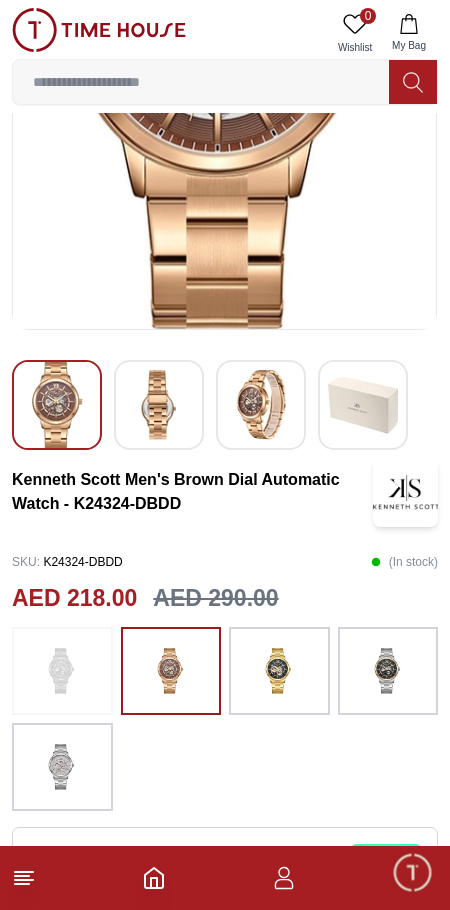 scroll, scrollTop: 436, scrollLeft: 0, axis: vertical 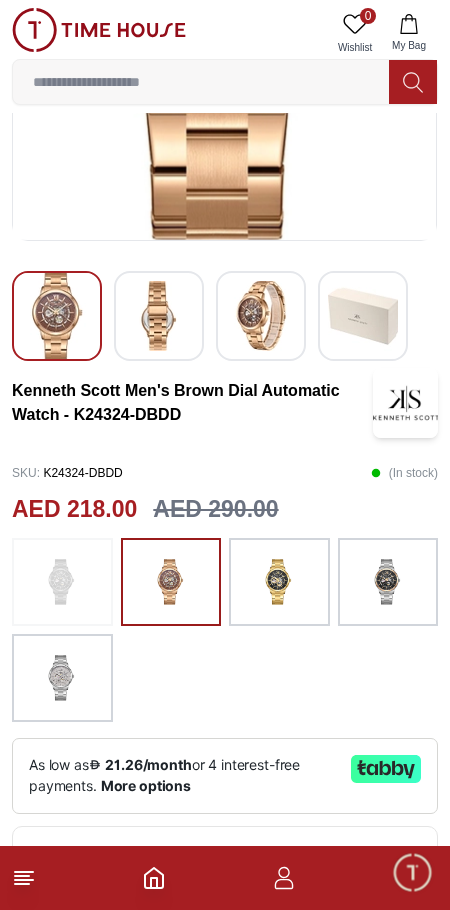 click at bounding box center [388, 582] 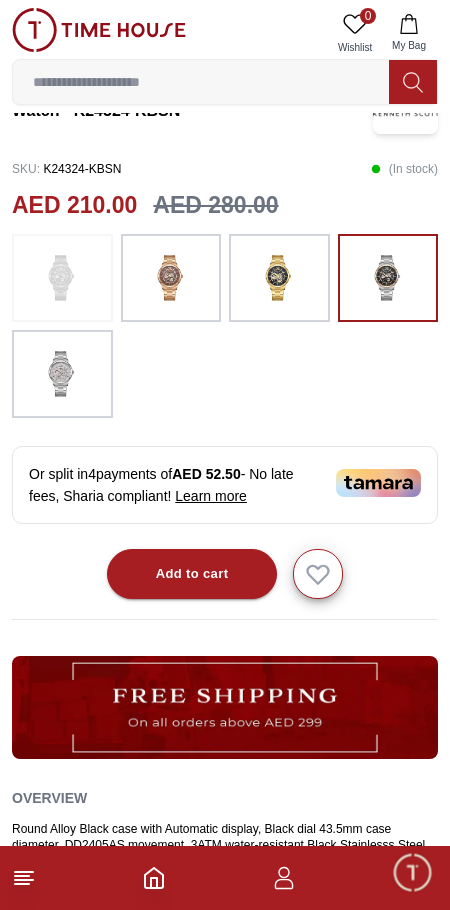 scroll, scrollTop: 905, scrollLeft: 0, axis: vertical 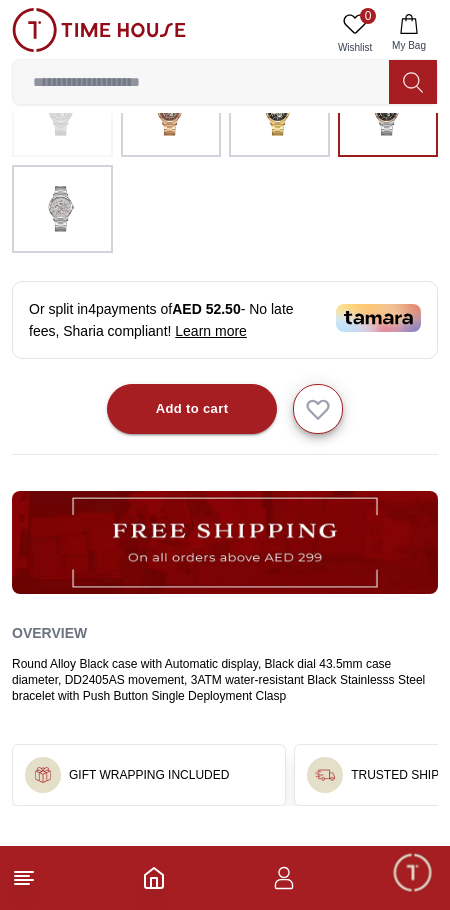 click on "Add to cart" at bounding box center (192, 409) 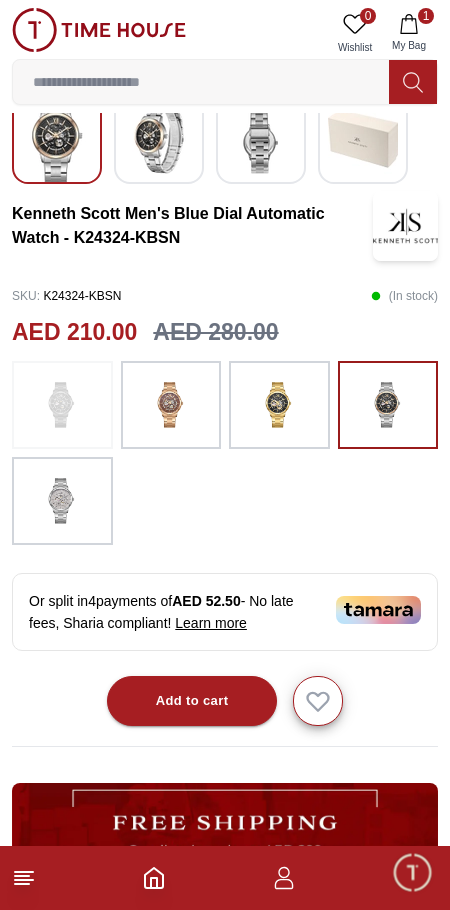 scroll, scrollTop: 618, scrollLeft: 0, axis: vertical 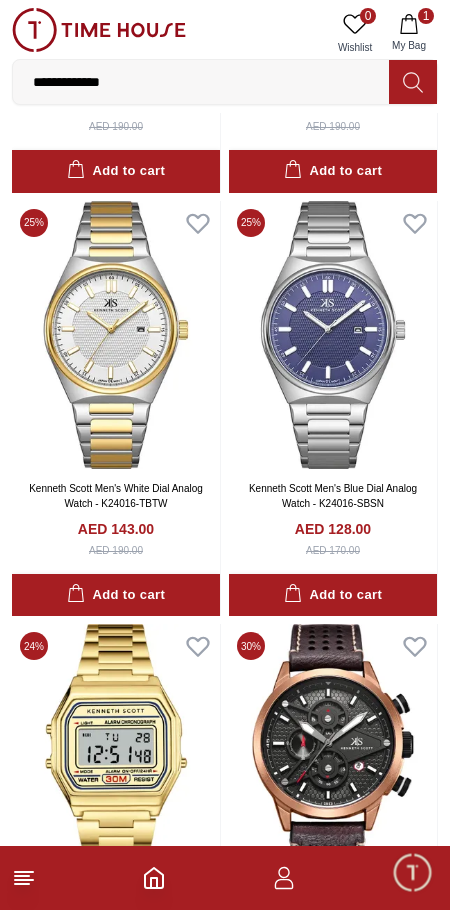 click on "Add to cart" at bounding box center [116, 595] 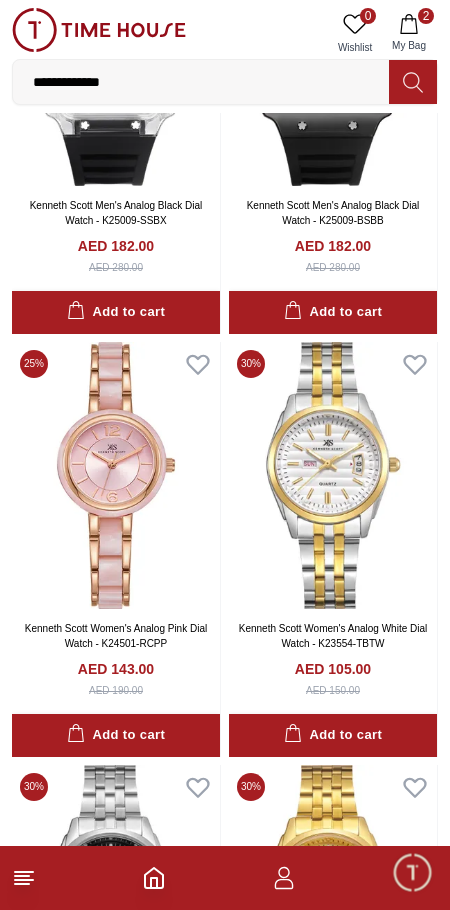 scroll, scrollTop: 15106, scrollLeft: 0, axis: vertical 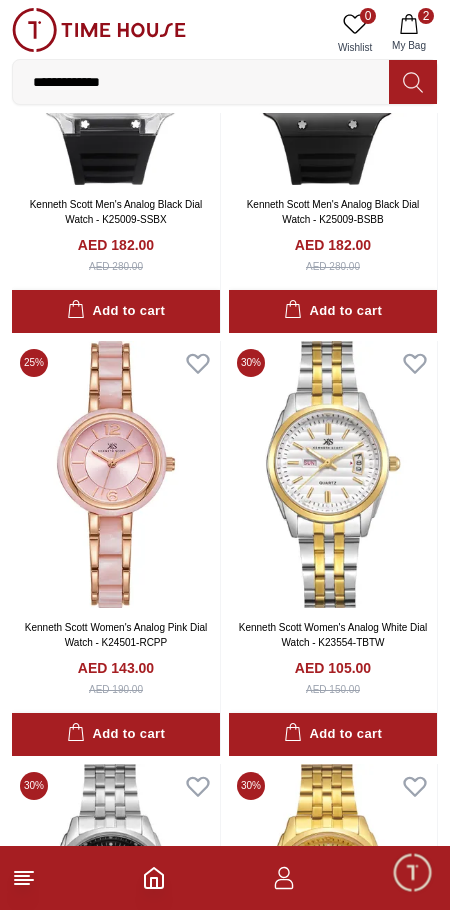 click at bounding box center (333, 51) 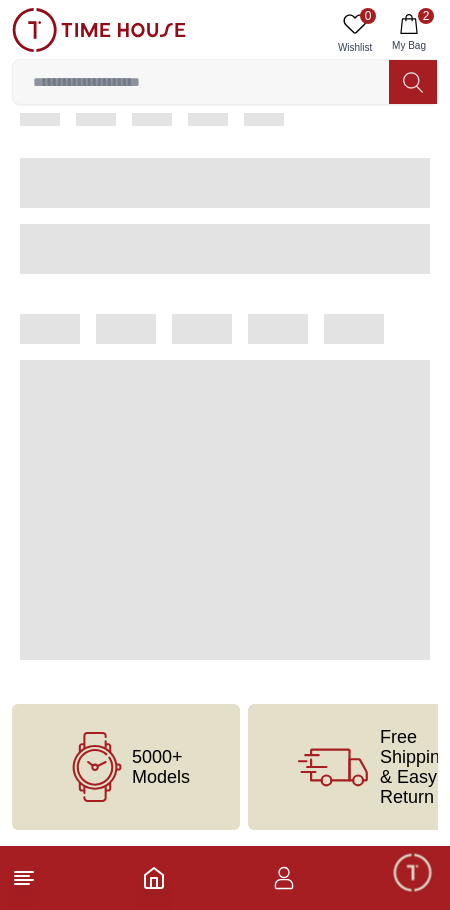 scroll, scrollTop: 0, scrollLeft: 0, axis: both 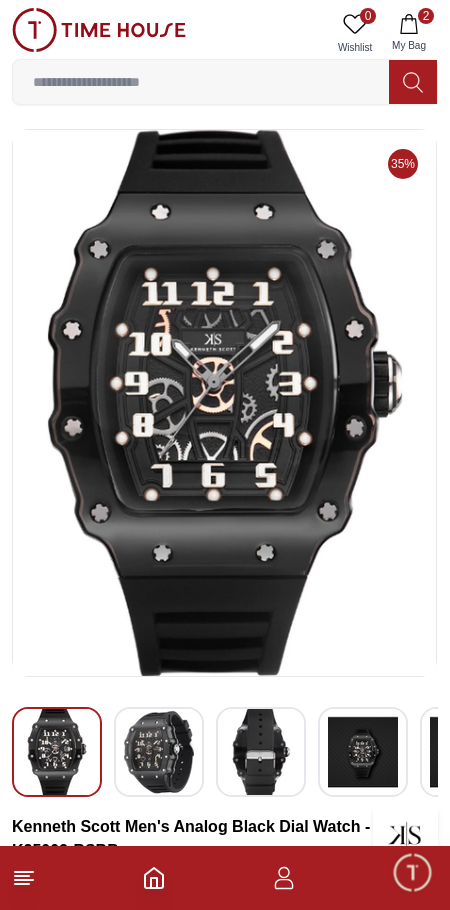 click at bounding box center [225, 403] 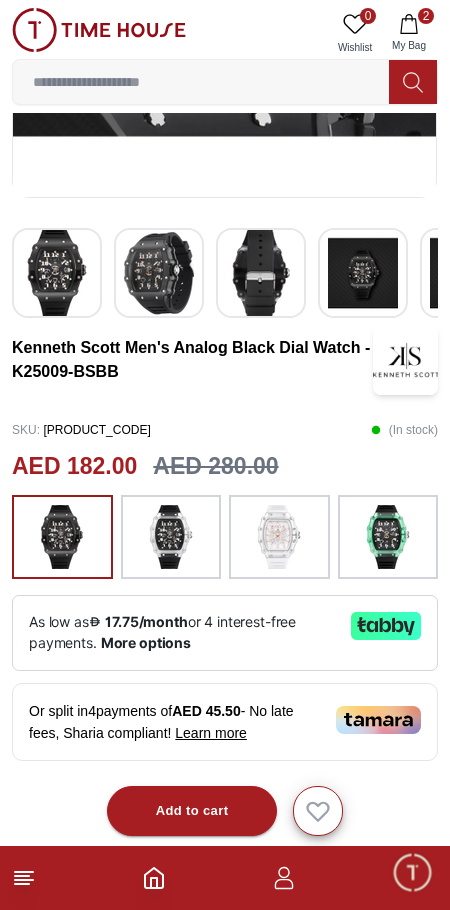 scroll, scrollTop: 482, scrollLeft: 0, axis: vertical 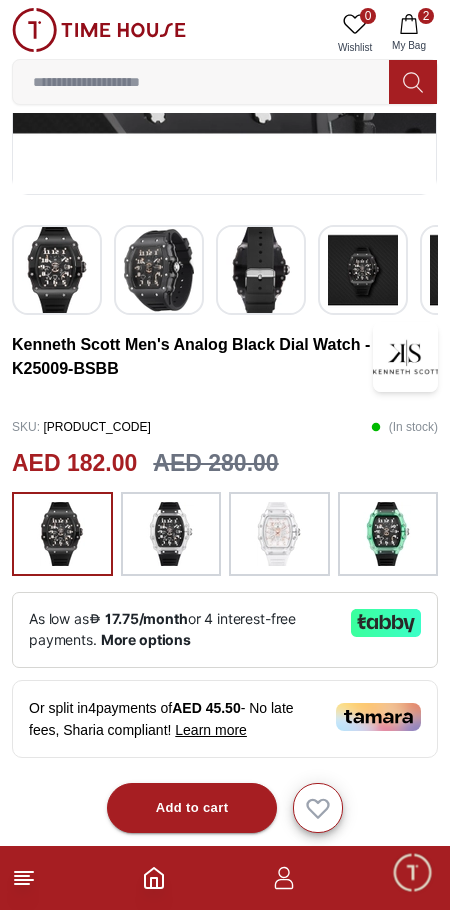 click at bounding box center (171, 534) 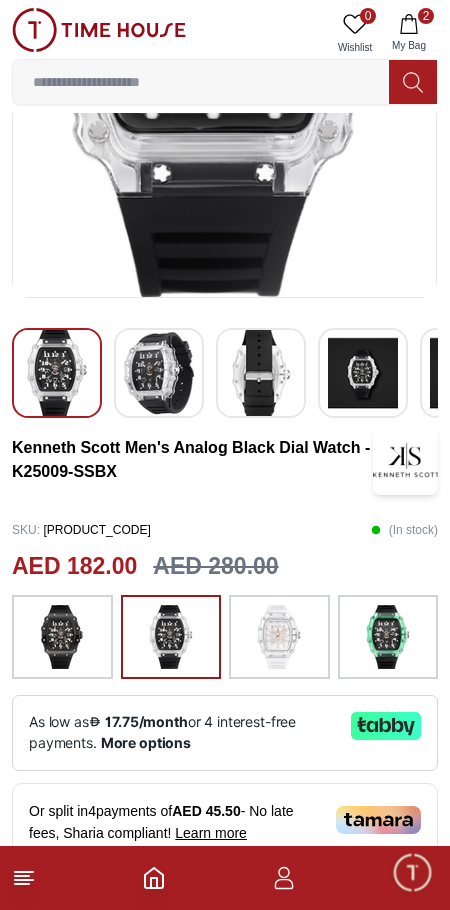scroll, scrollTop: 383, scrollLeft: 0, axis: vertical 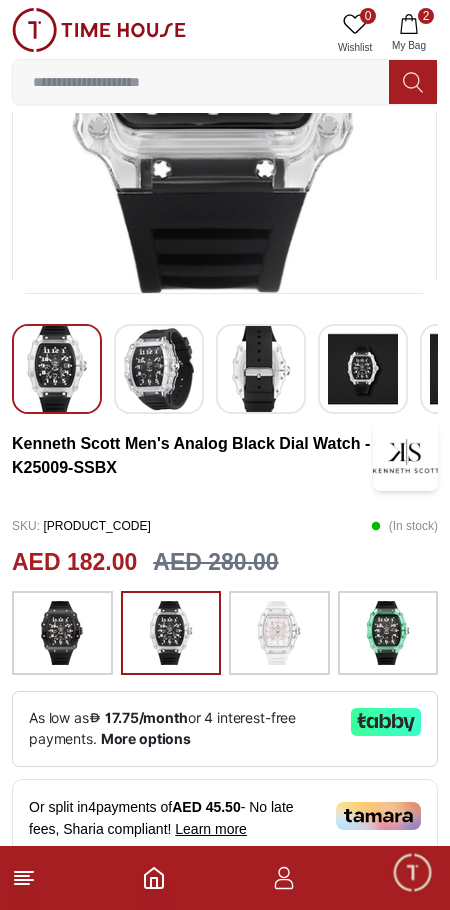 click at bounding box center [62, 633] 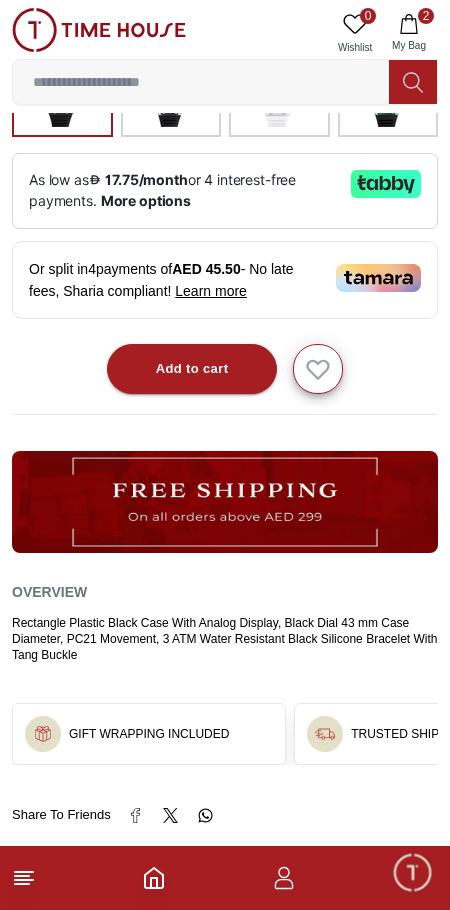 scroll, scrollTop: 922, scrollLeft: 0, axis: vertical 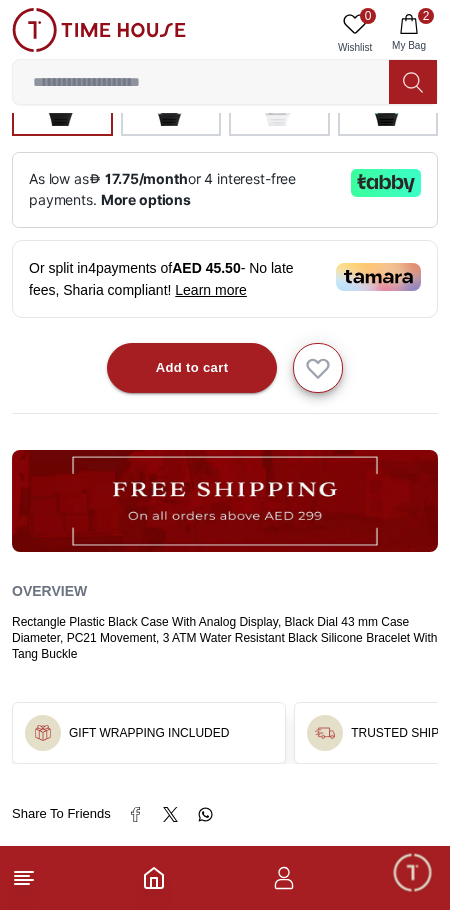 click on "Add to cart" at bounding box center [192, 368] 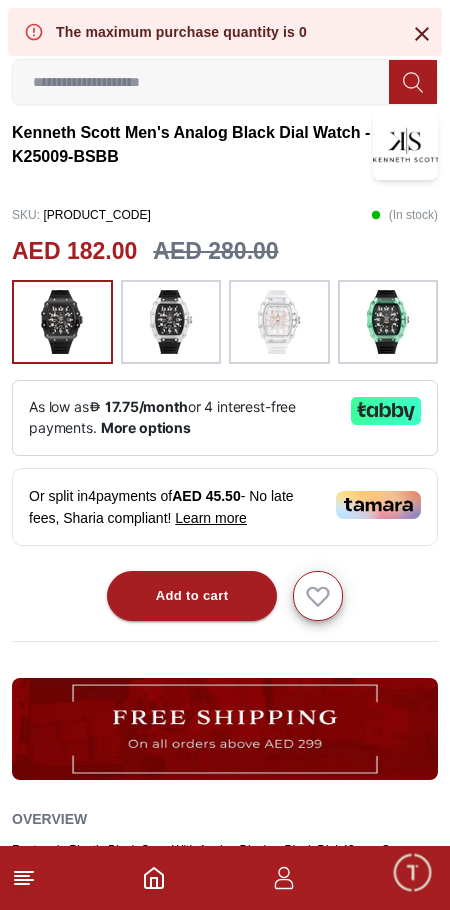 scroll, scrollTop: 0, scrollLeft: 0, axis: both 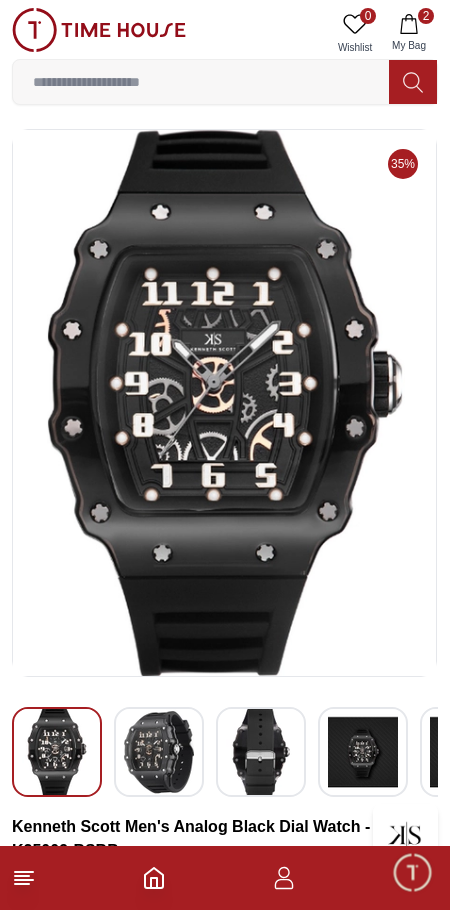 click 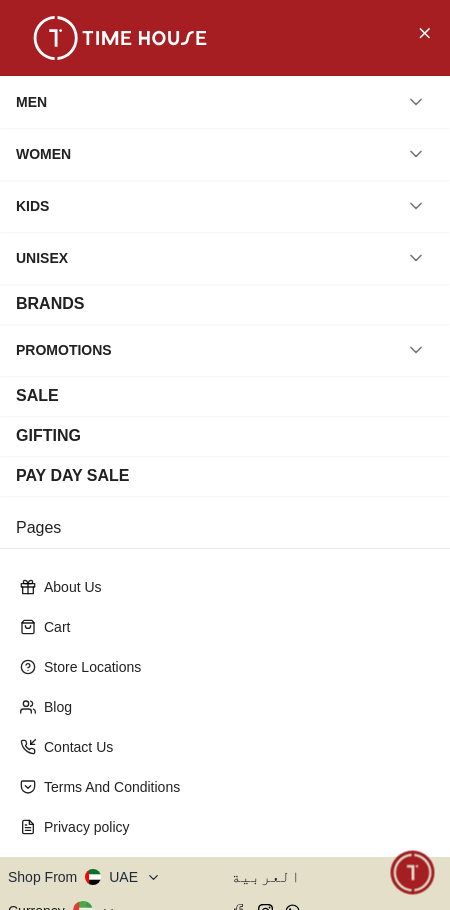 click at bounding box center [416, 102] 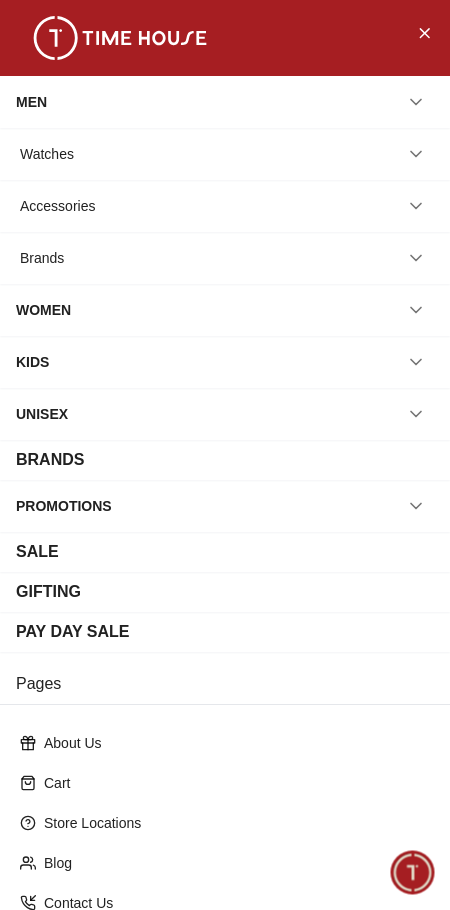 click 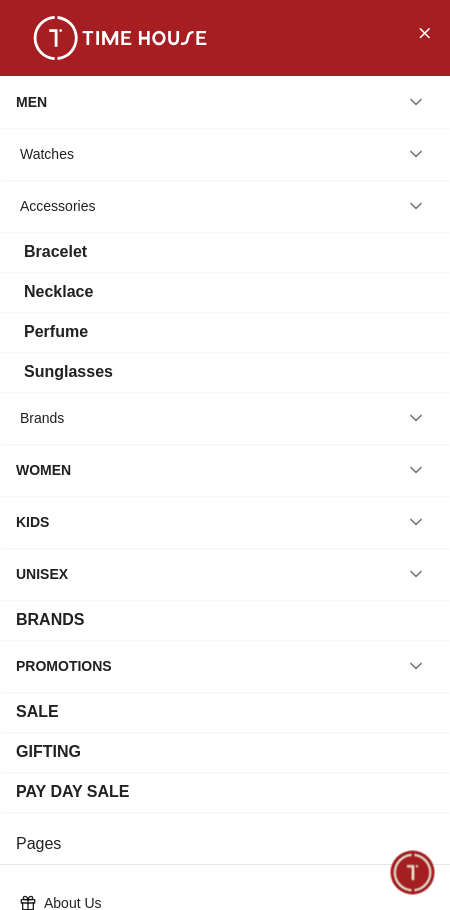 click on "Sunglasses" at bounding box center (68, 372) 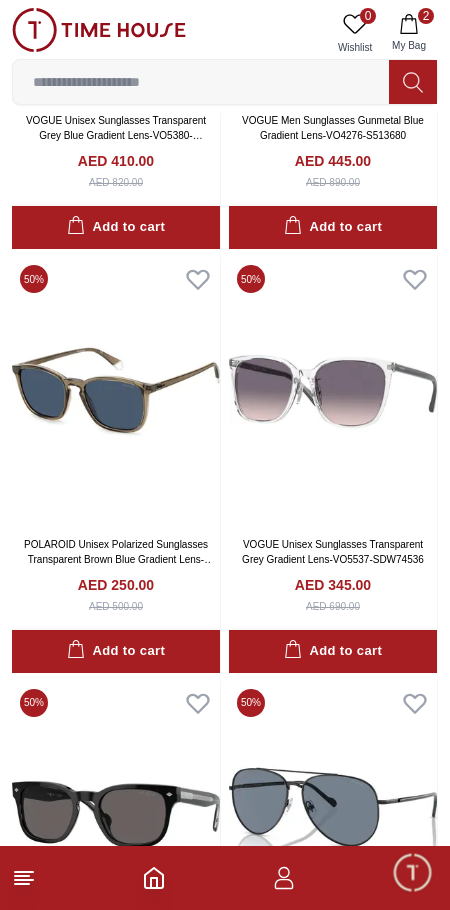 scroll, scrollTop: 0, scrollLeft: 0, axis: both 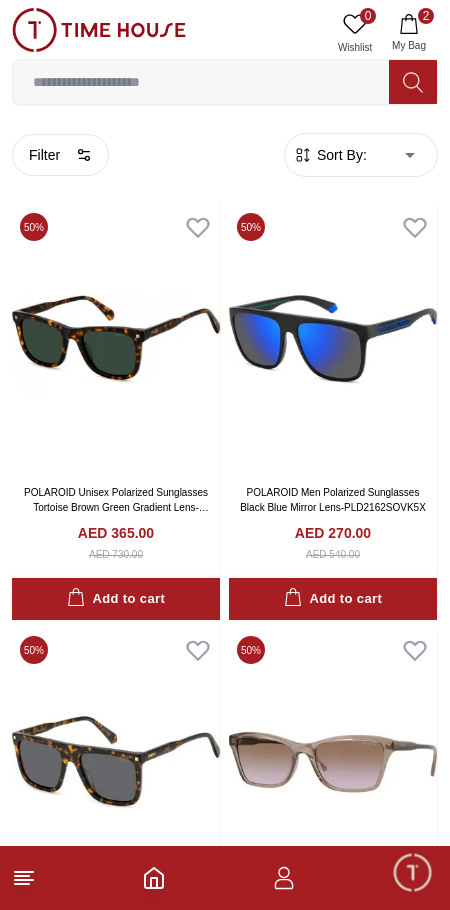 click 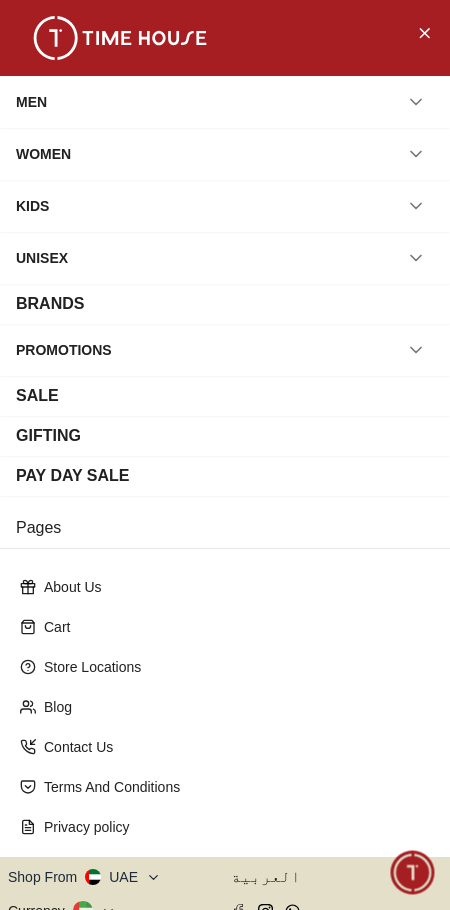 click at bounding box center (416, 102) 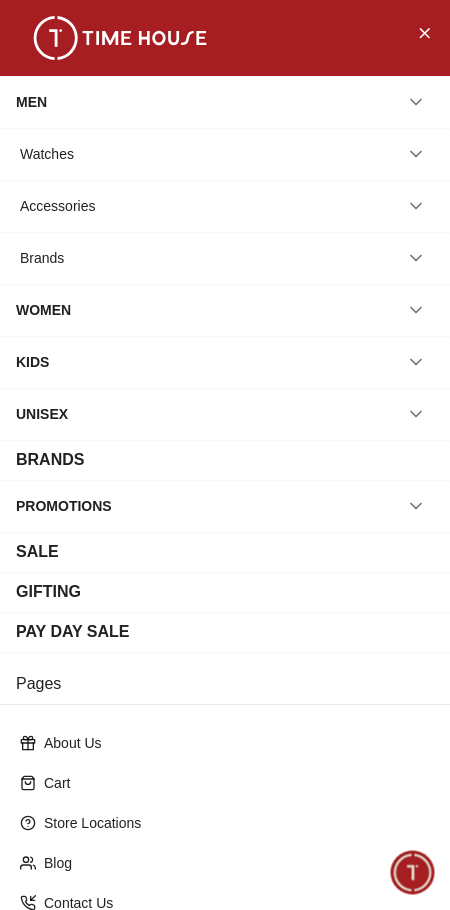 click 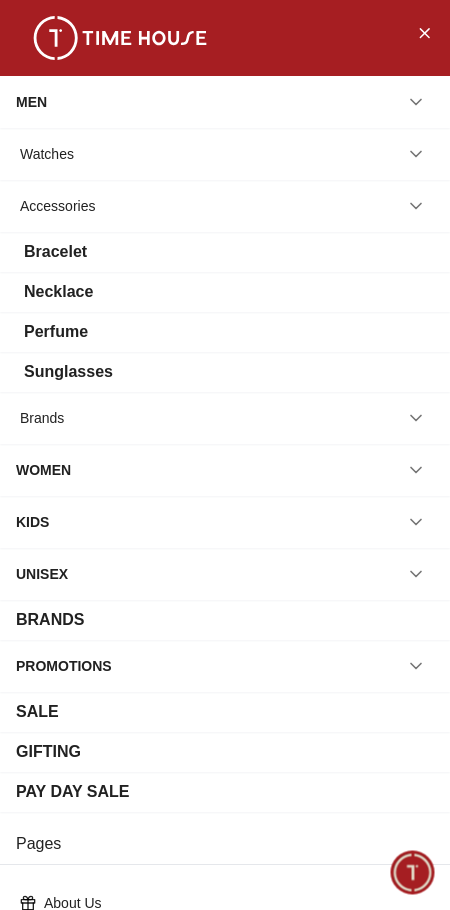 click on "Perfume" at bounding box center [56, 332] 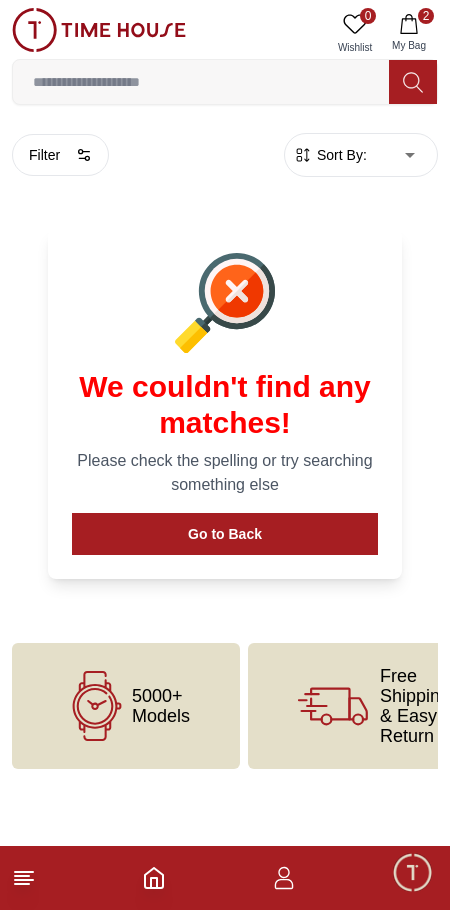 click 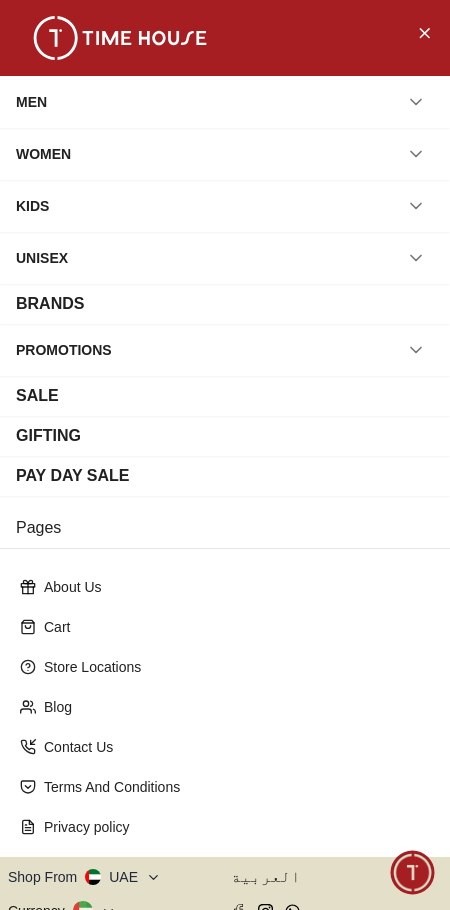 click on "SALE" at bounding box center (37, 396) 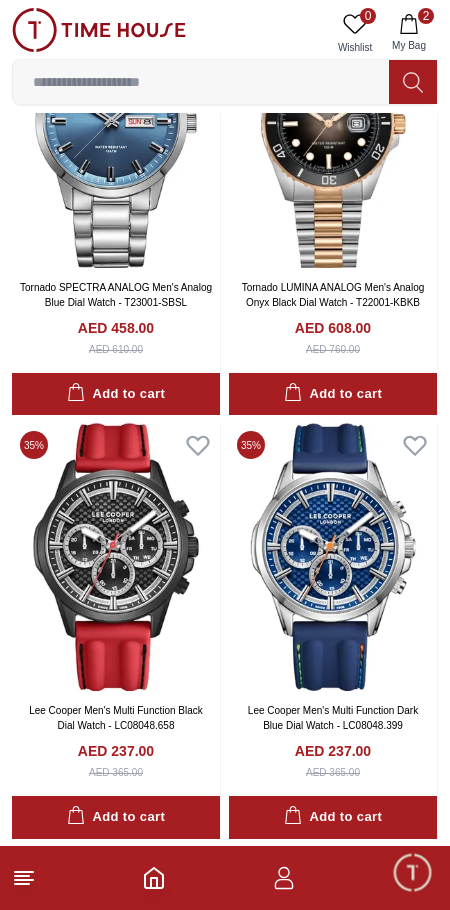 scroll, scrollTop: 2096, scrollLeft: 0, axis: vertical 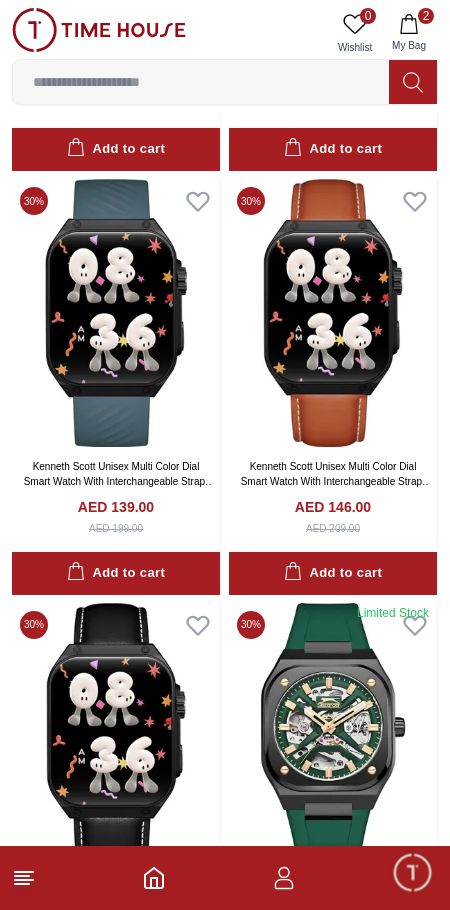 click on "Kenneth Scott Unisex Multi Color Dial Smart Watch With Interchangeable Strap-KCRV10-XSBBX" at bounding box center [119, 481] 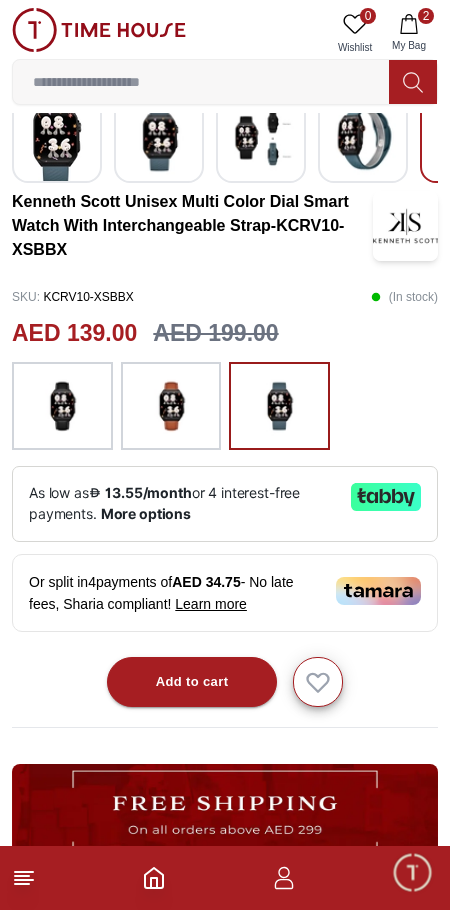 scroll, scrollTop: 643, scrollLeft: 0, axis: vertical 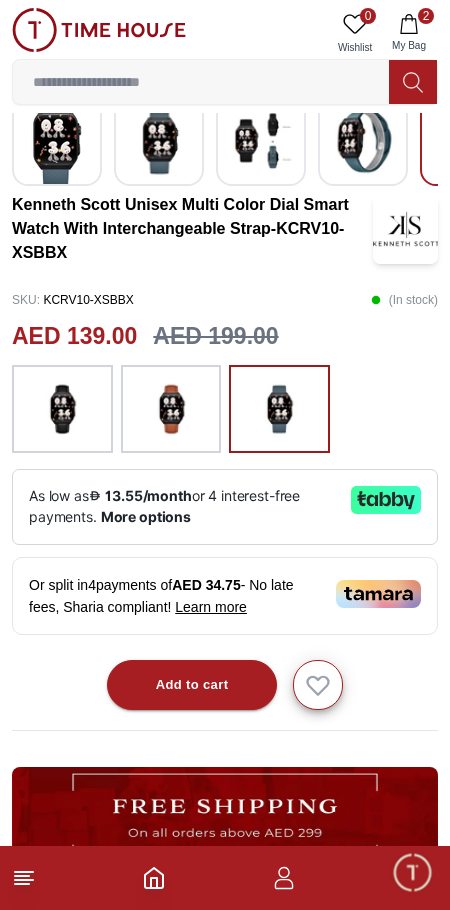 click at bounding box center (62, 409) 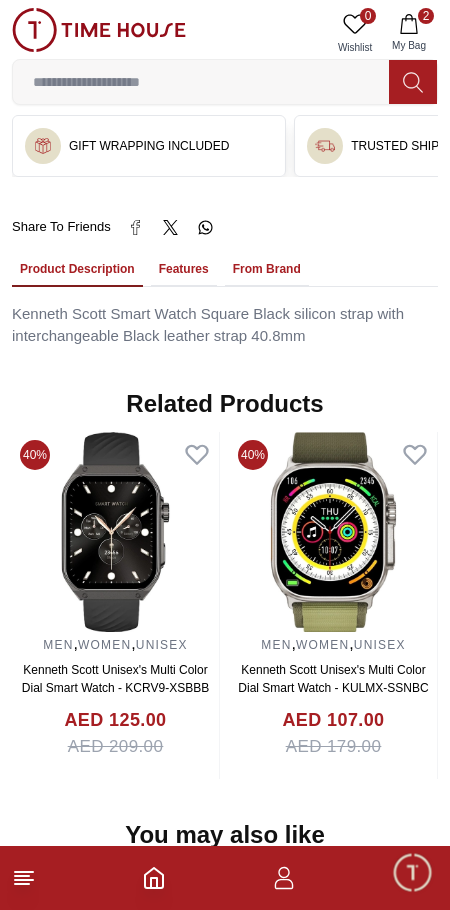 scroll, scrollTop: 1531, scrollLeft: 0, axis: vertical 